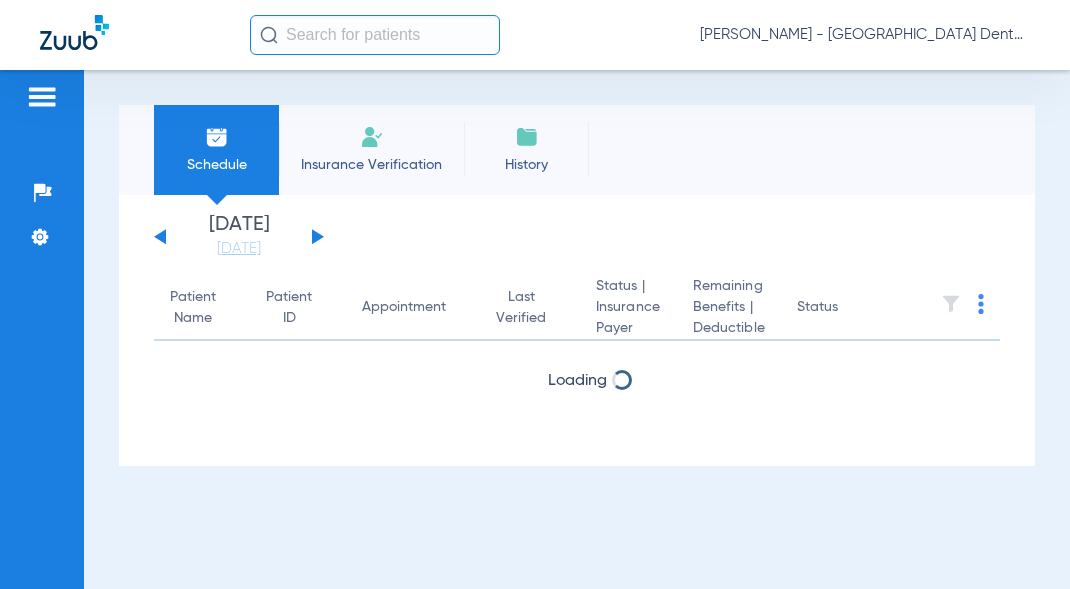 scroll, scrollTop: 0, scrollLeft: 0, axis: both 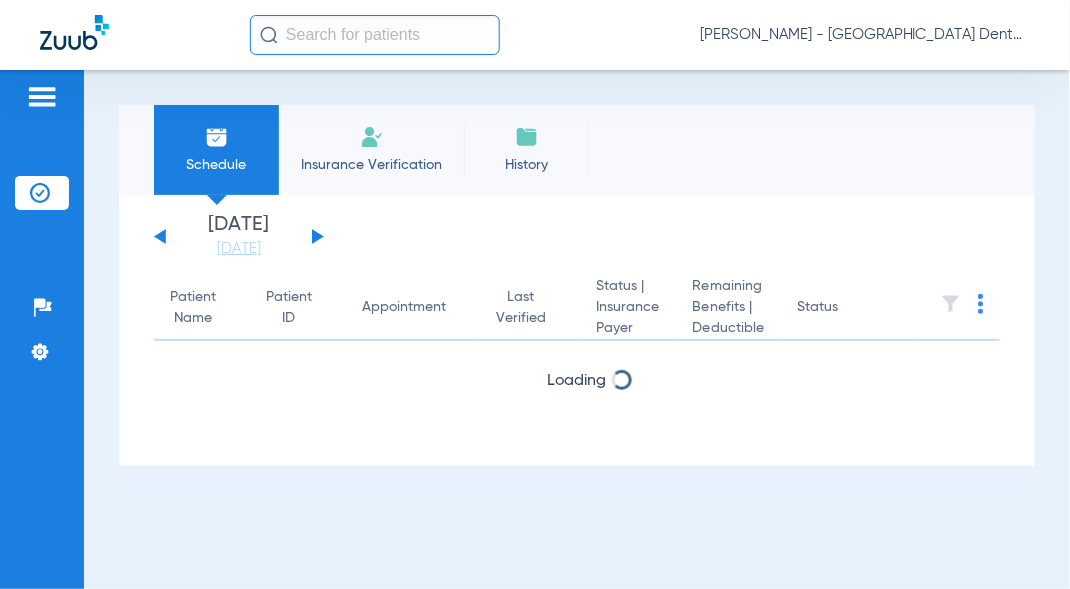 click 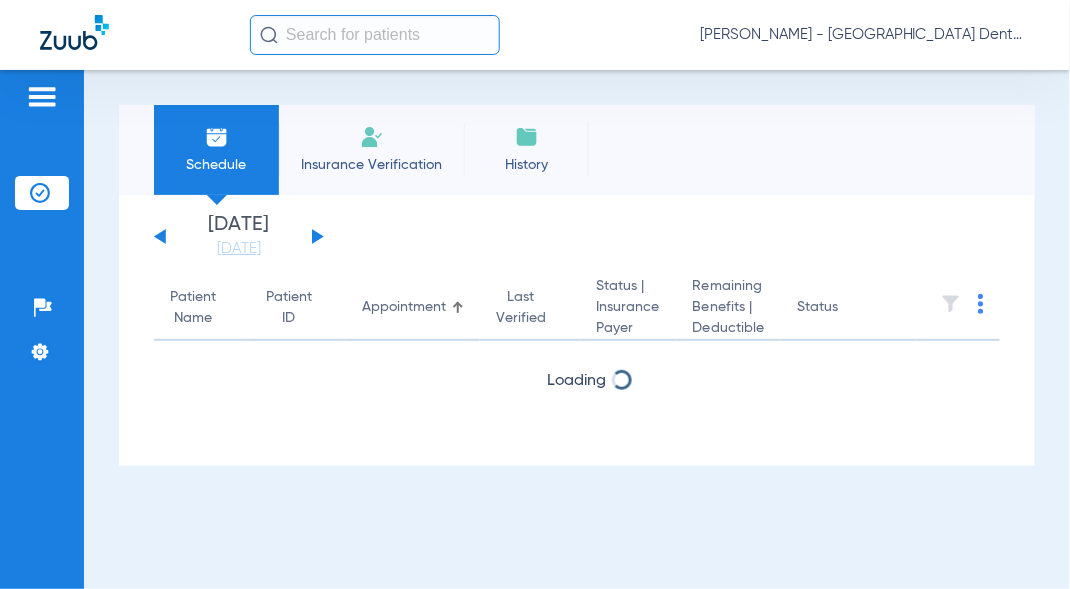 click 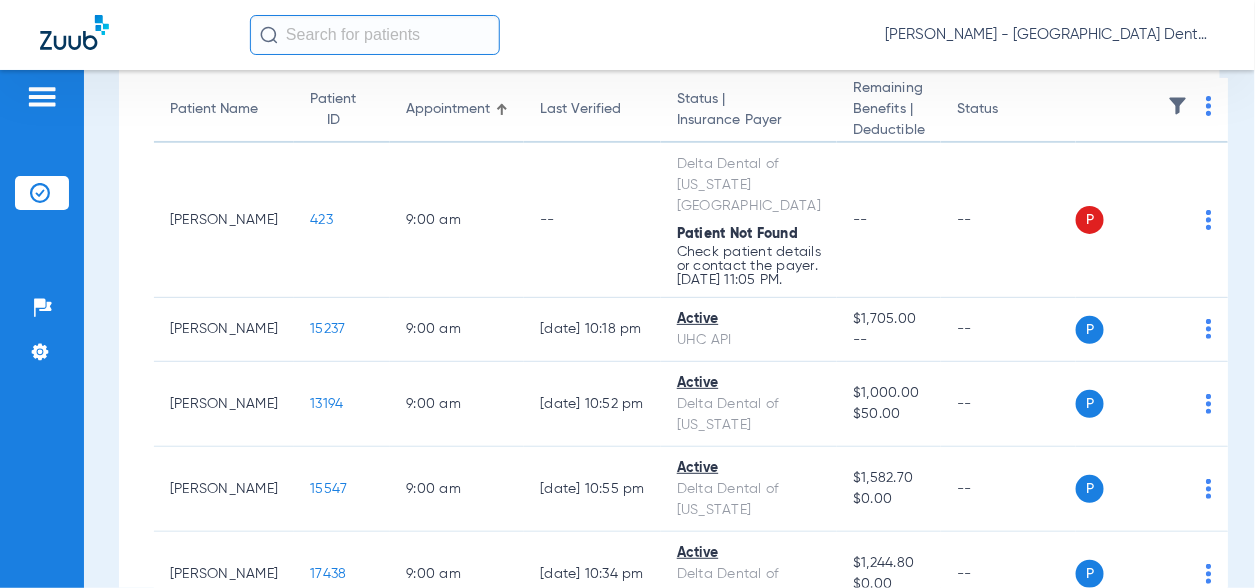 scroll, scrollTop: 300, scrollLeft: 0, axis: vertical 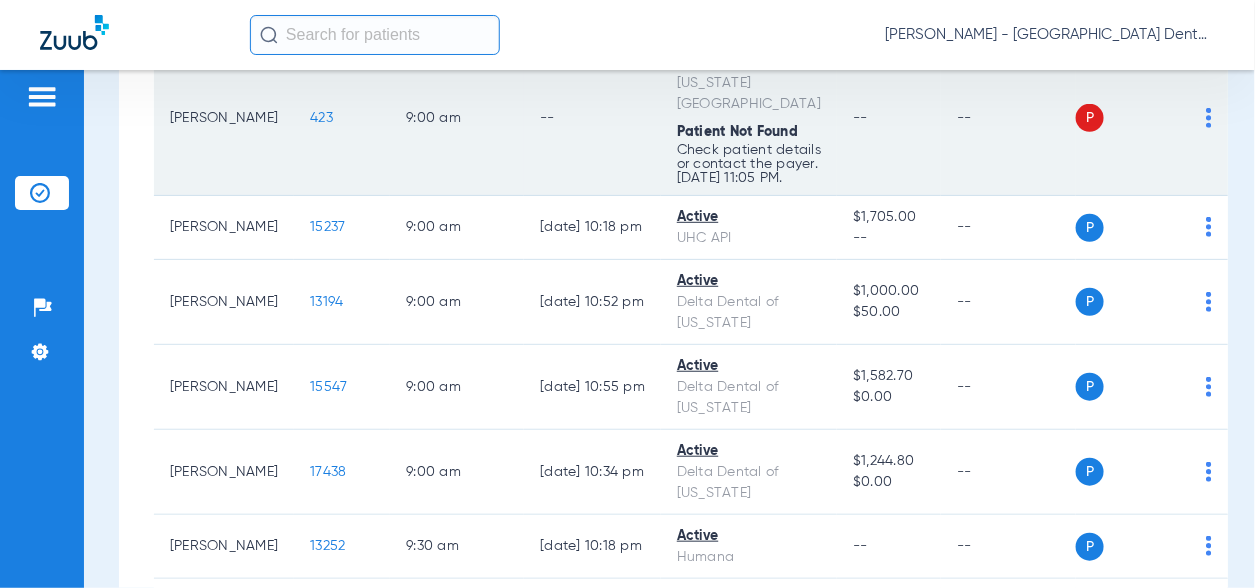 click 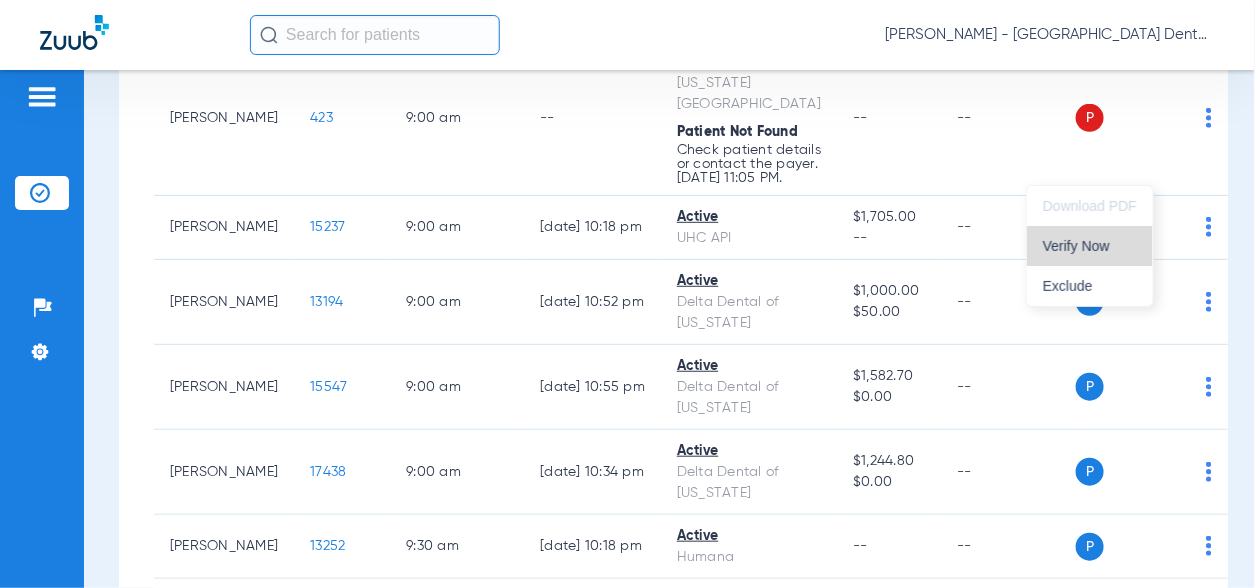 click on "Verify Now" at bounding box center (1090, 246) 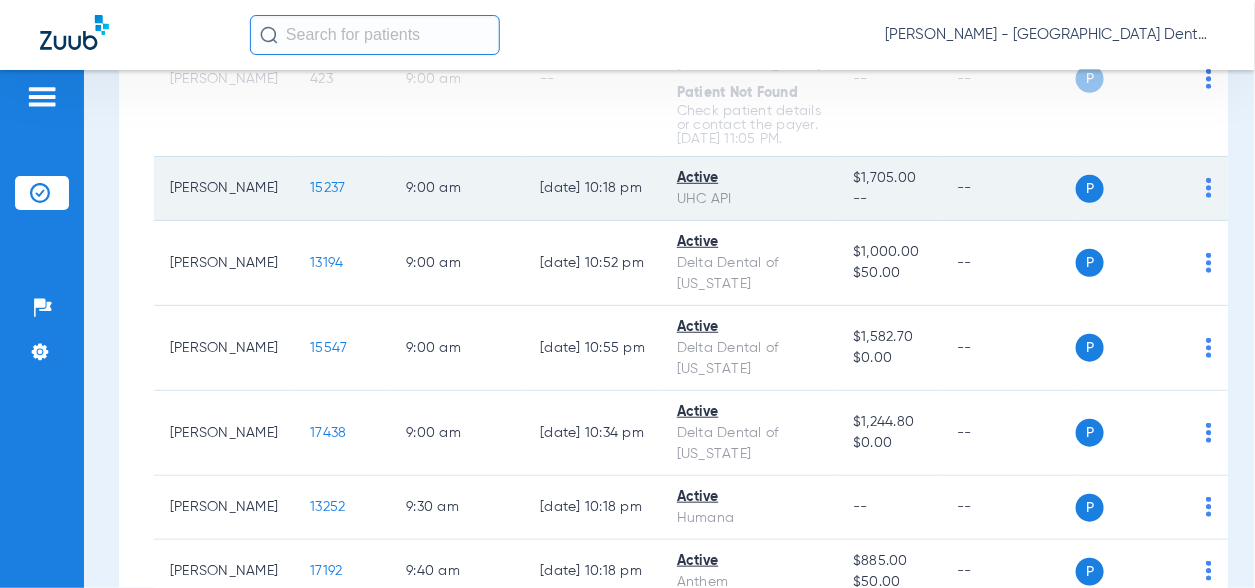scroll, scrollTop: 400, scrollLeft: 0, axis: vertical 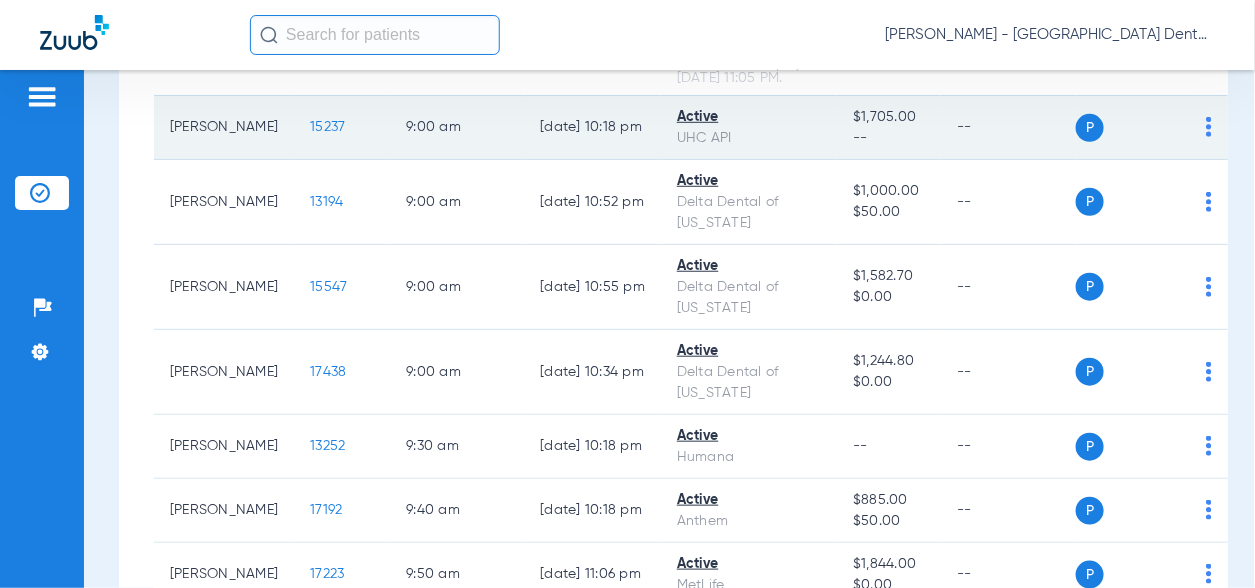click 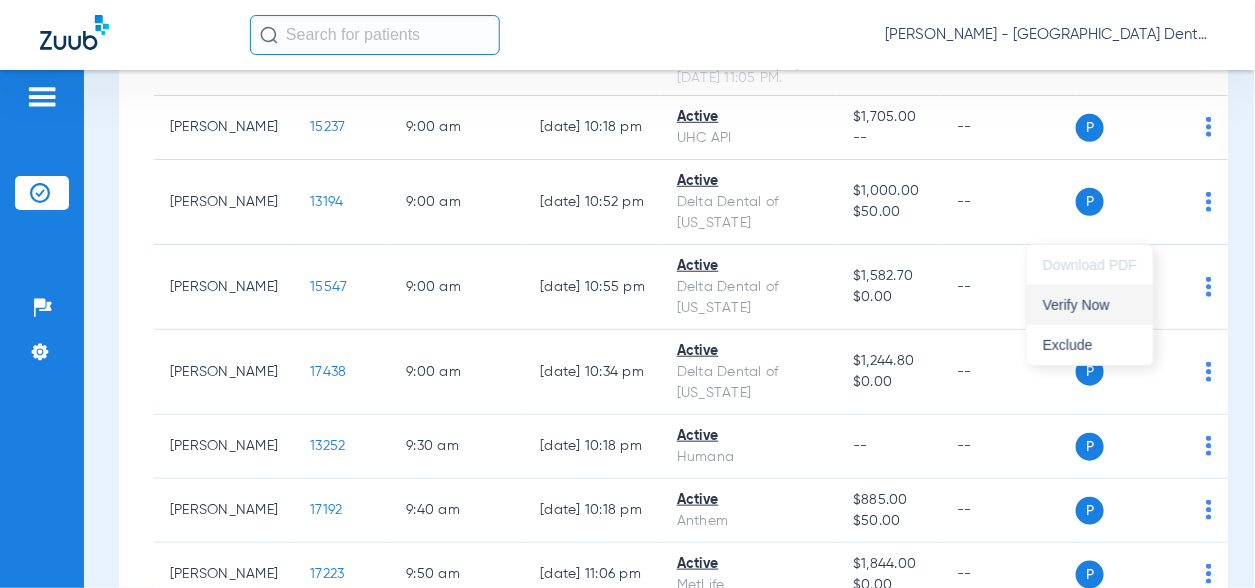 click on "Verify Now" at bounding box center (1090, 305) 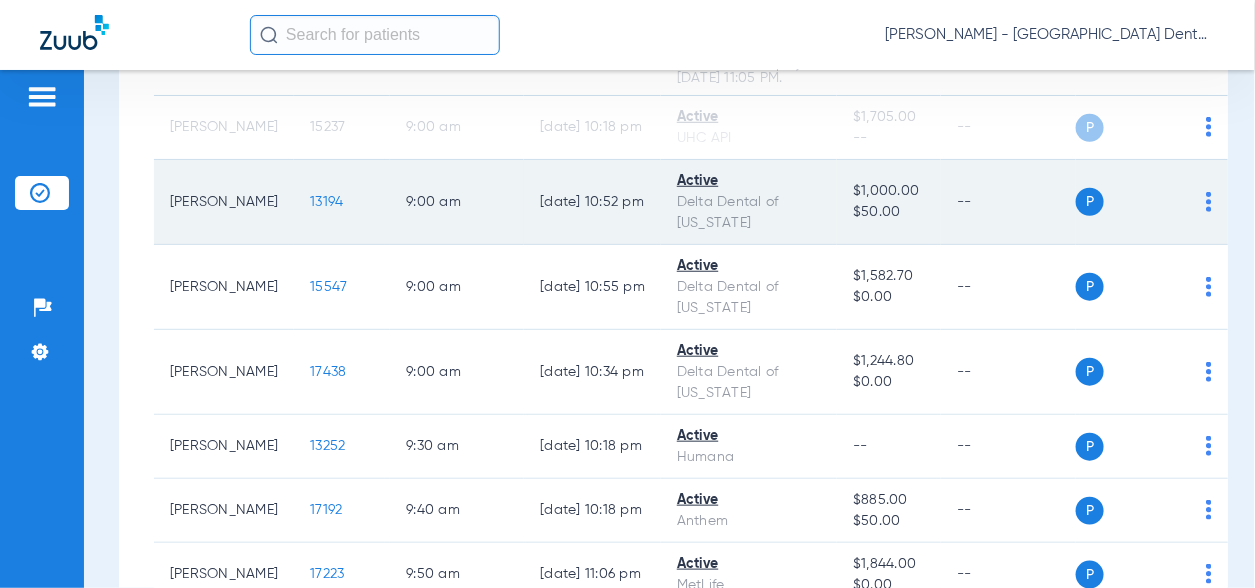 click 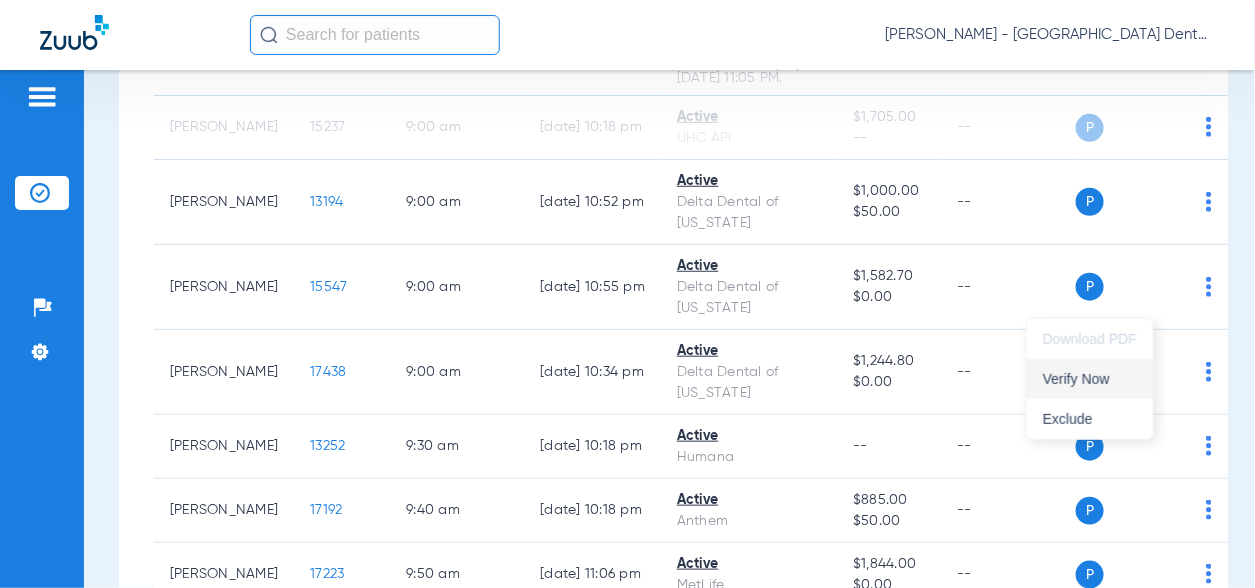 click on "Verify Now" at bounding box center [1090, 379] 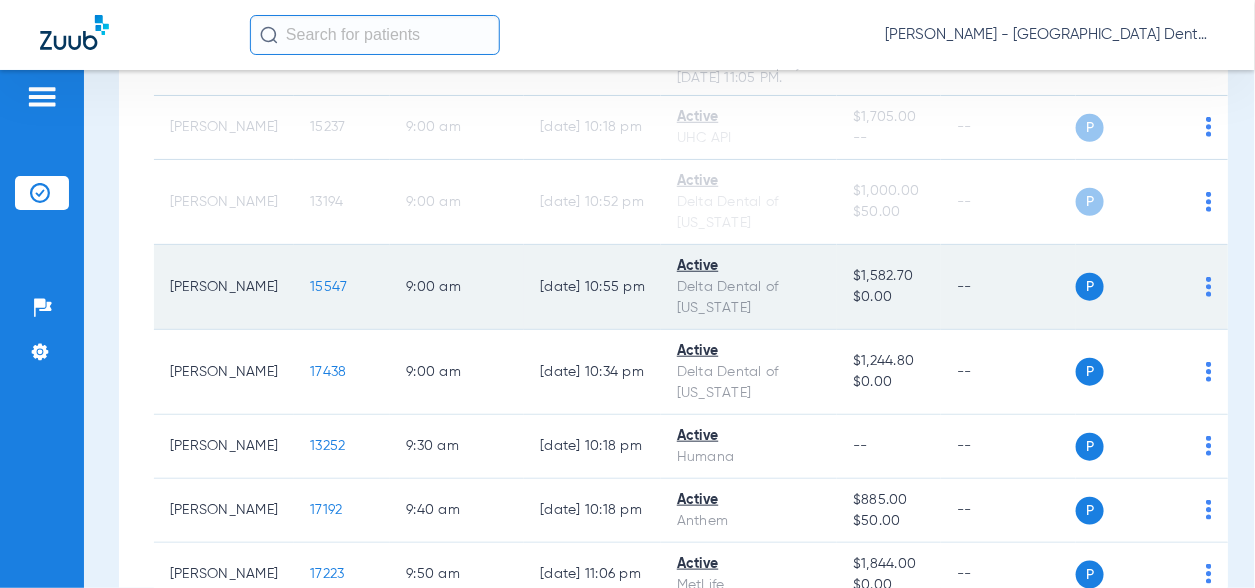 click on "P S" 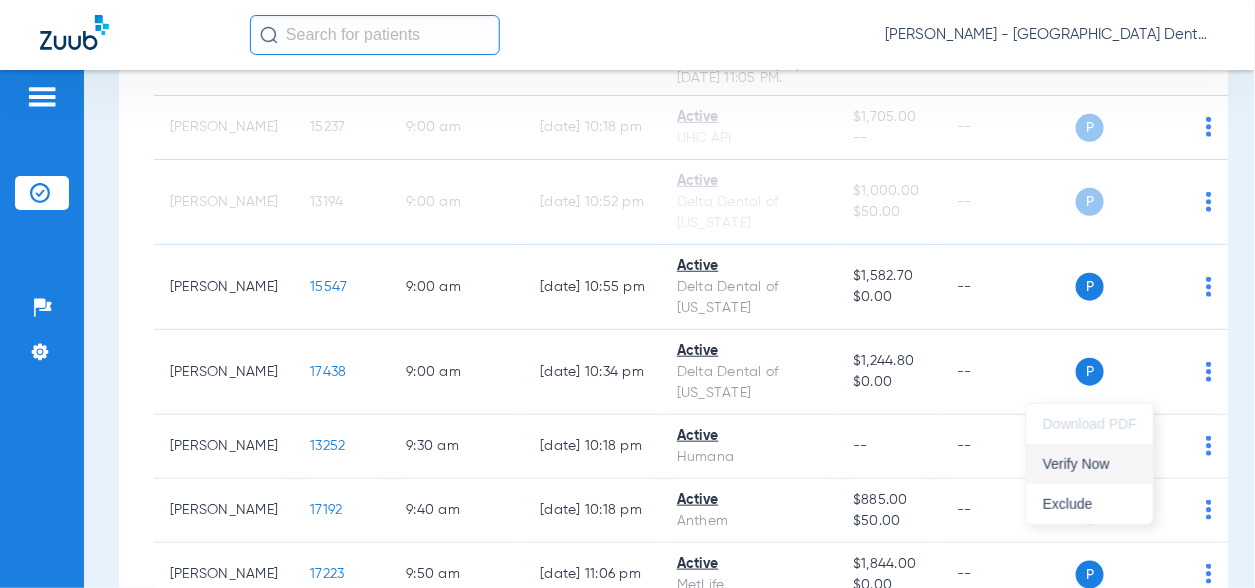 click on "Verify Now" at bounding box center [1090, 464] 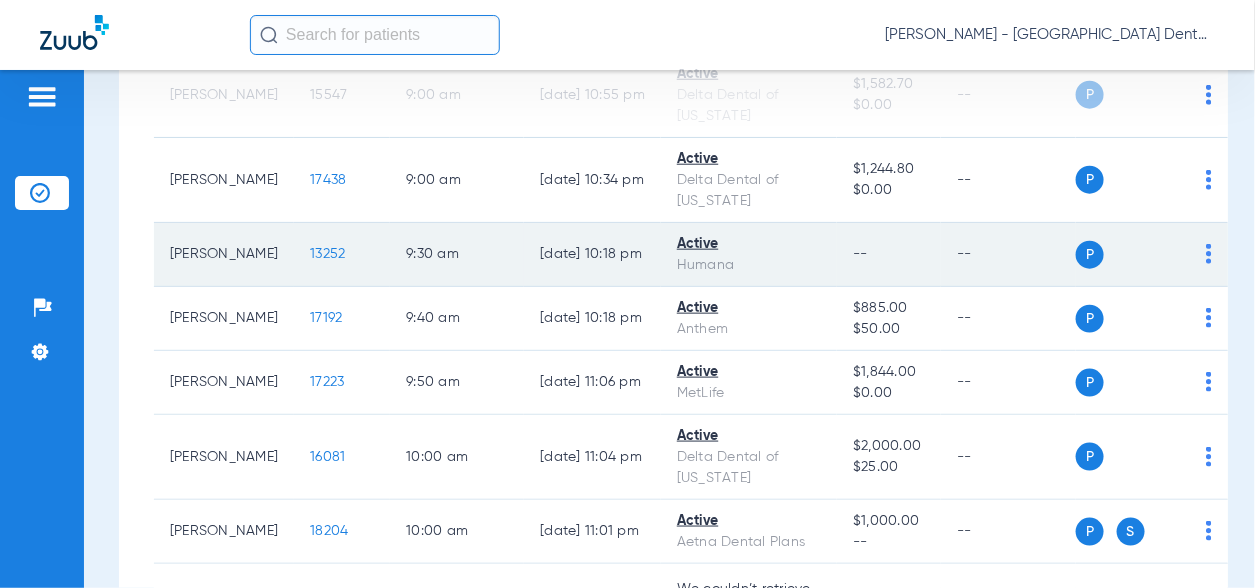 scroll, scrollTop: 600, scrollLeft: 0, axis: vertical 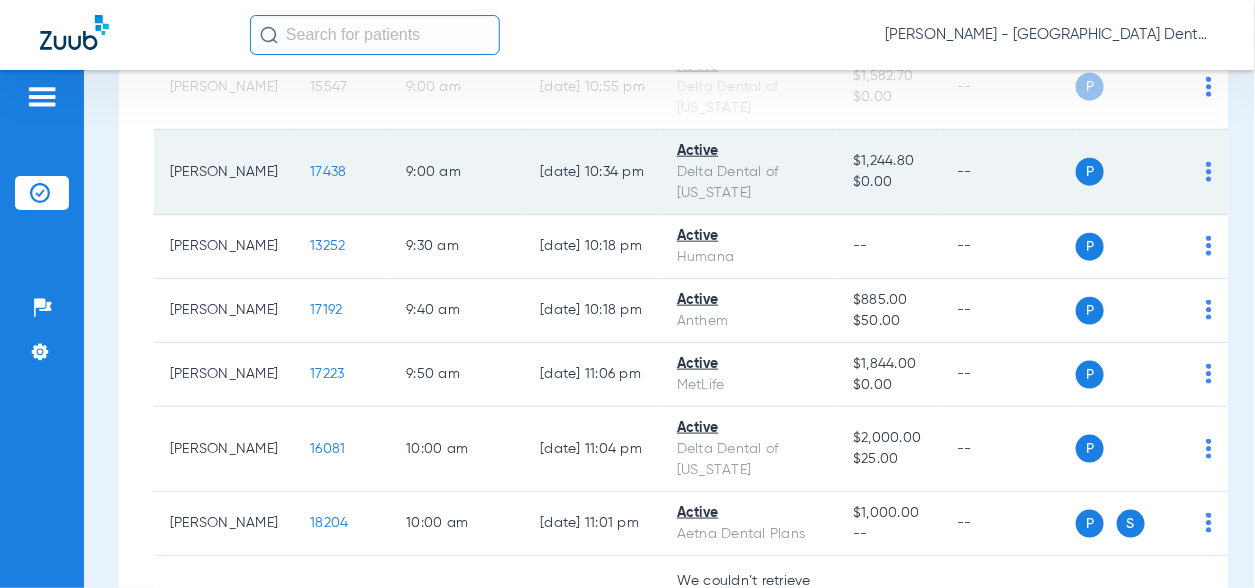 click 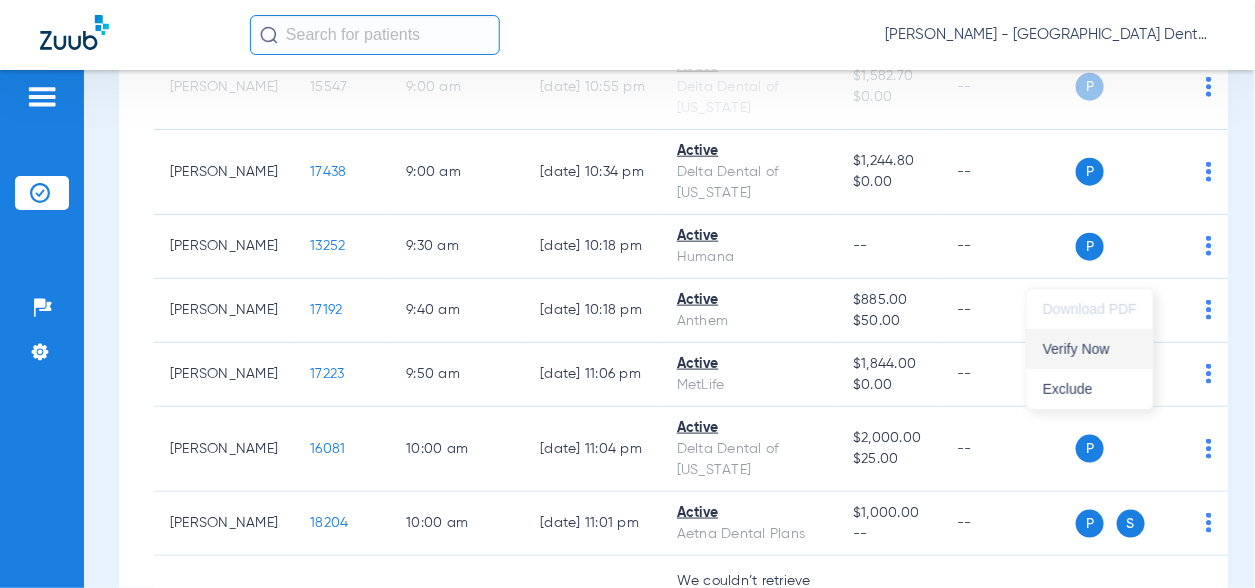 click on "Verify Now" at bounding box center [1090, 349] 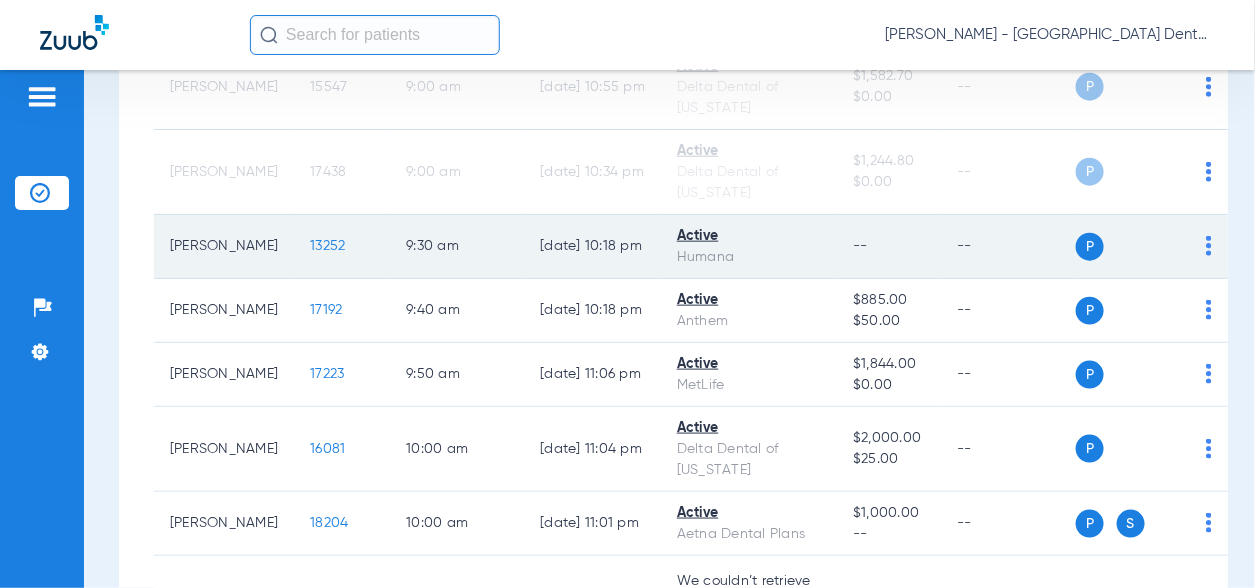 click 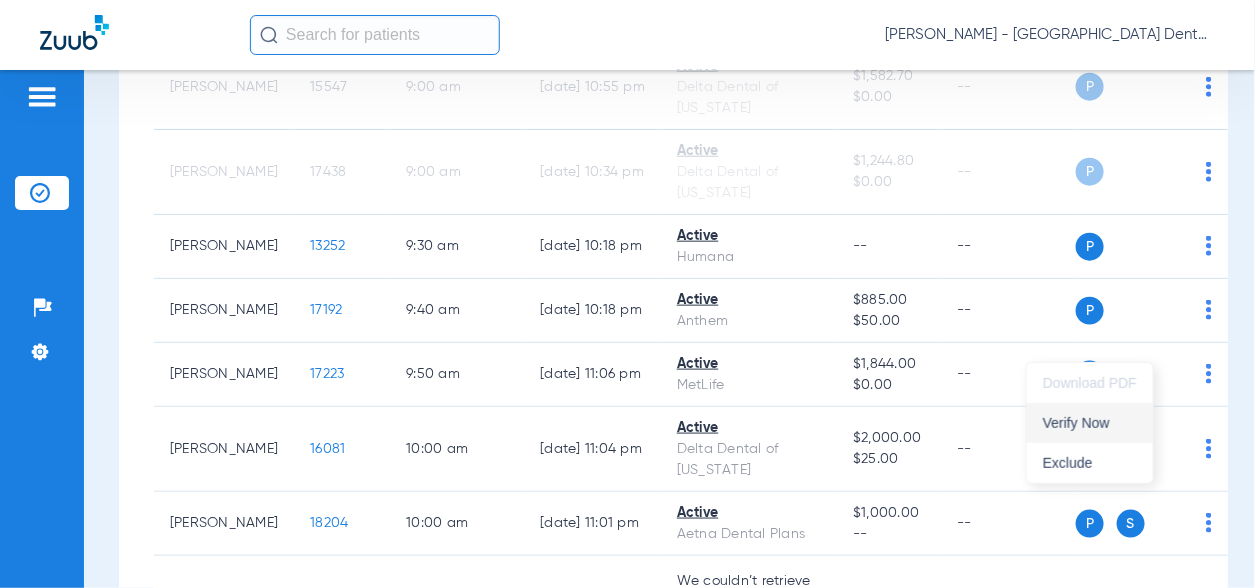 click on "Verify Now" at bounding box center [1090, 423] 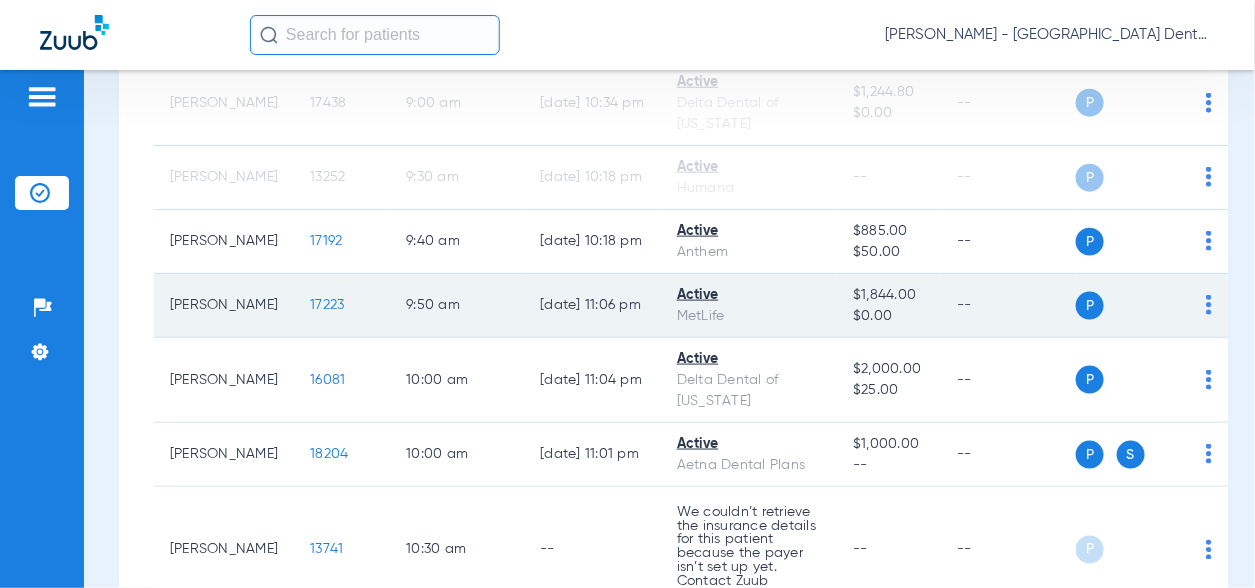 scroll, scrollTop: 700, scrollLeft: 0, axis: vertical 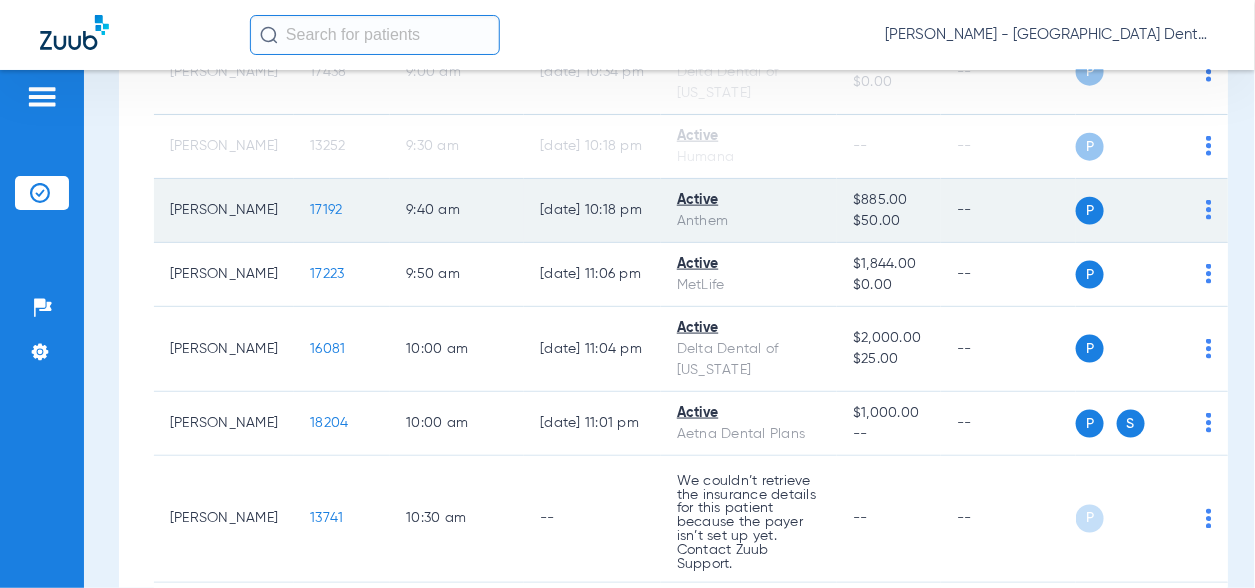 click 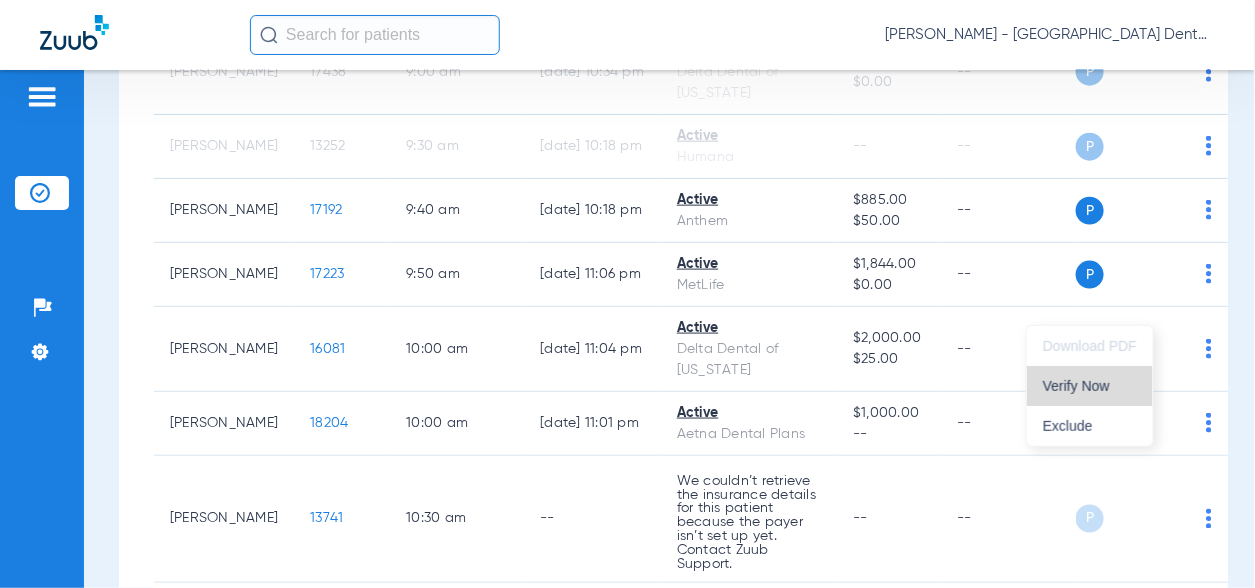 click on "Verify Now" at bounding box center (1090, 386) 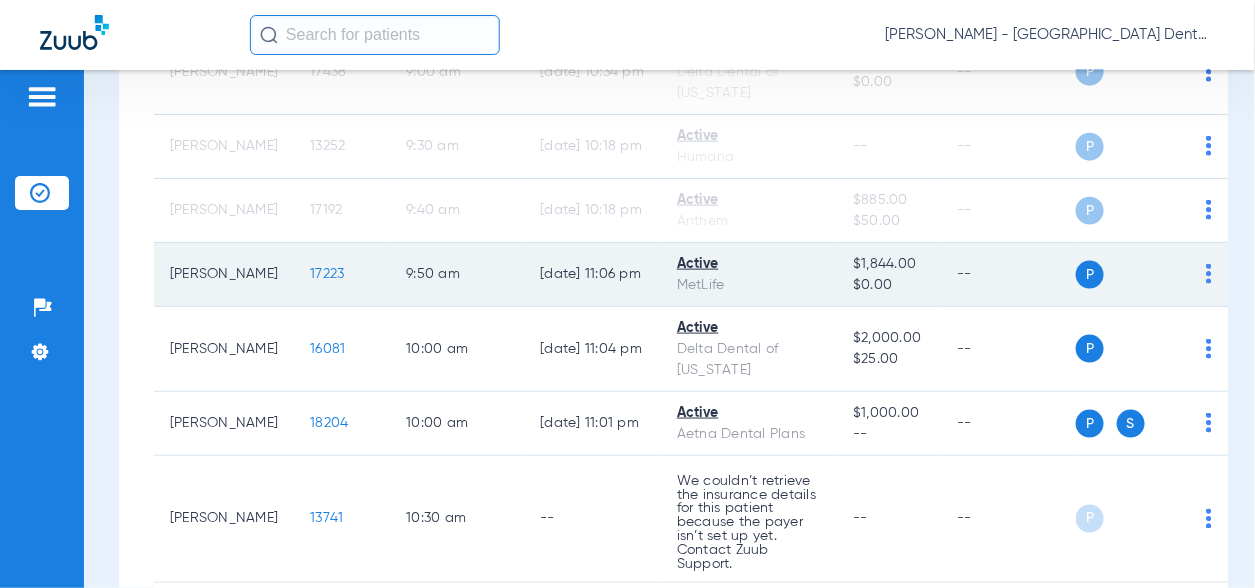 click 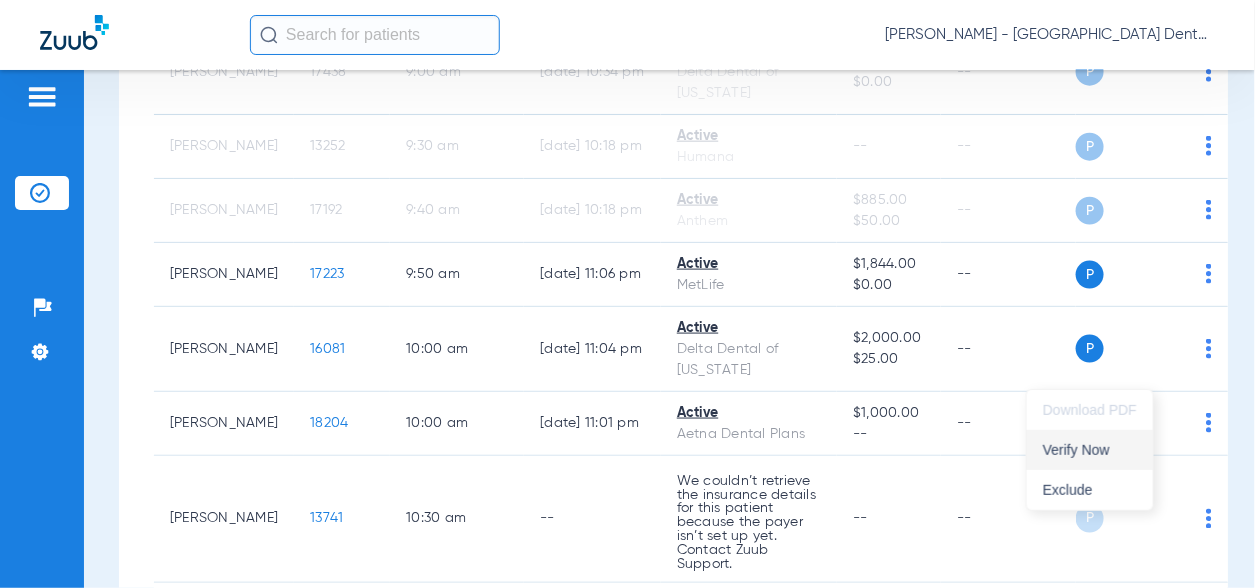 click on "Verify Now" at bounding box center [1090, 450] 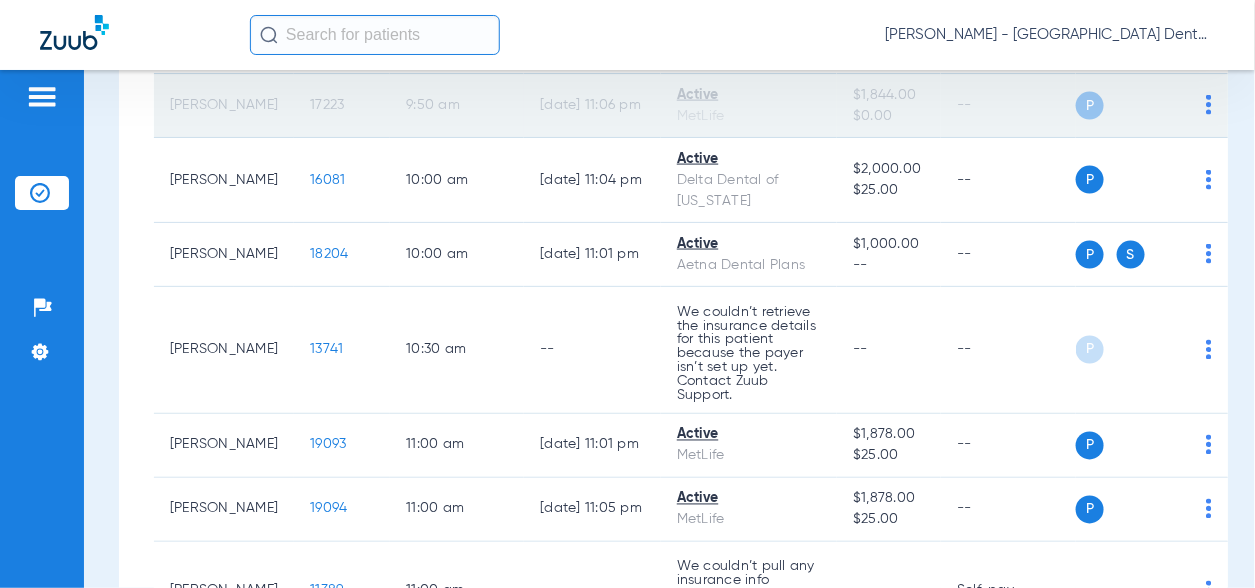 scroll, scrollTop: 900, scrollLeft: 0, axis: vertical 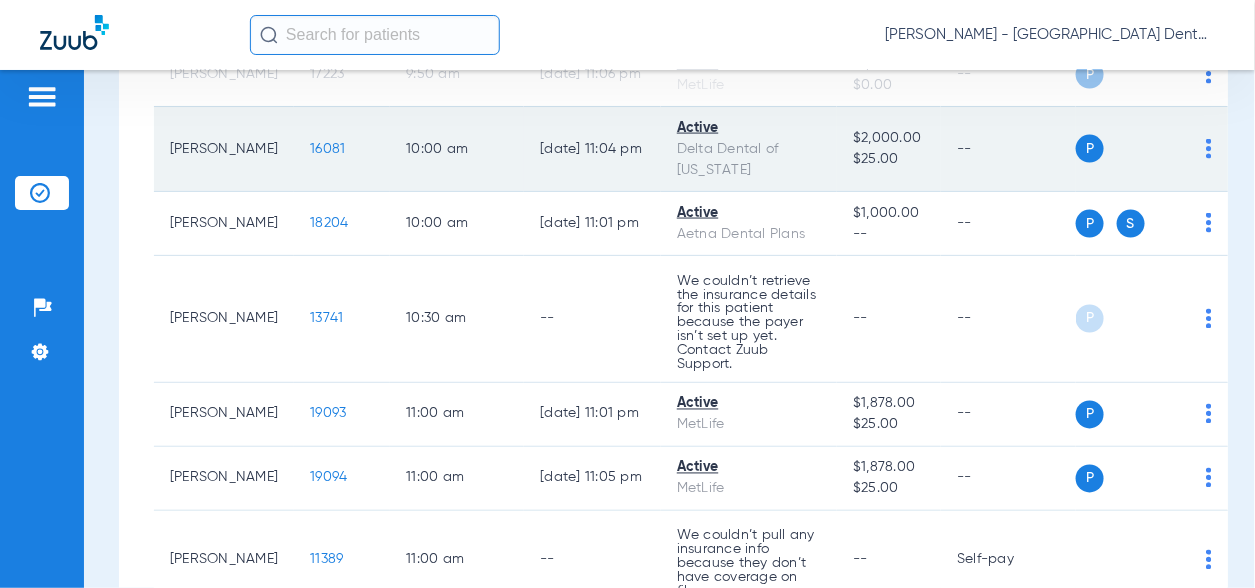 click 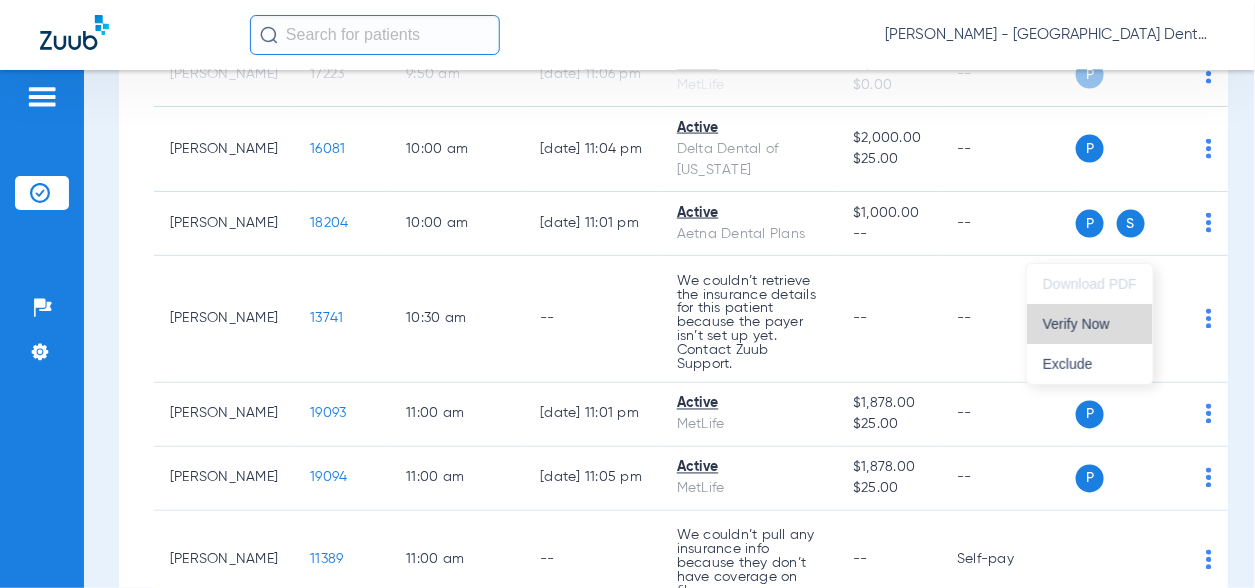 click on "Verify Now" at bounding box center (1090, 324) 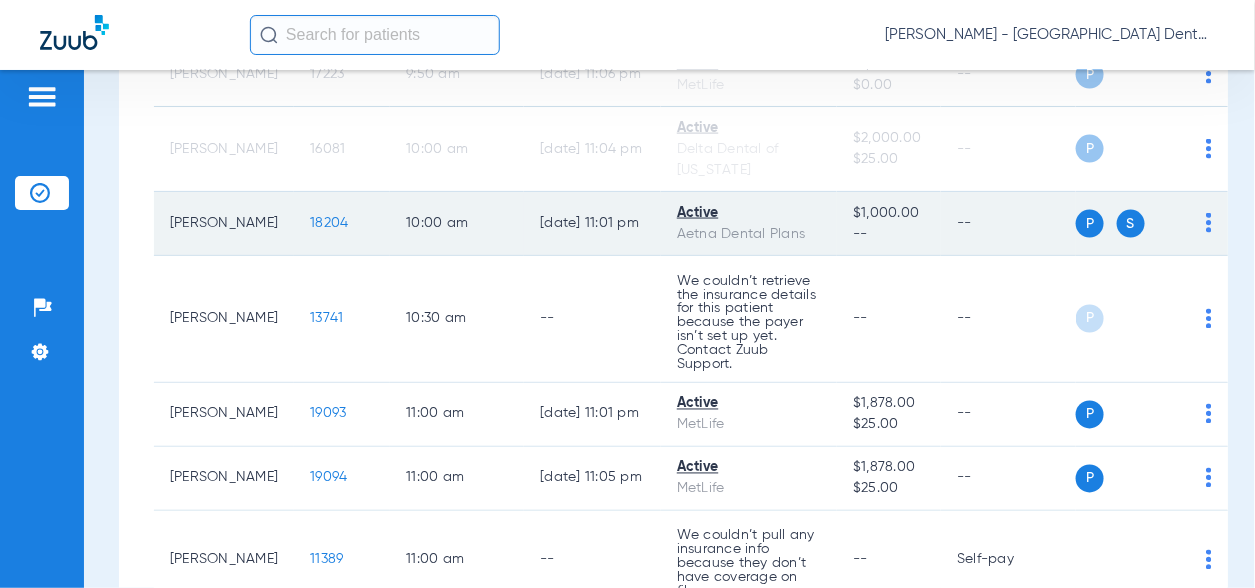 click 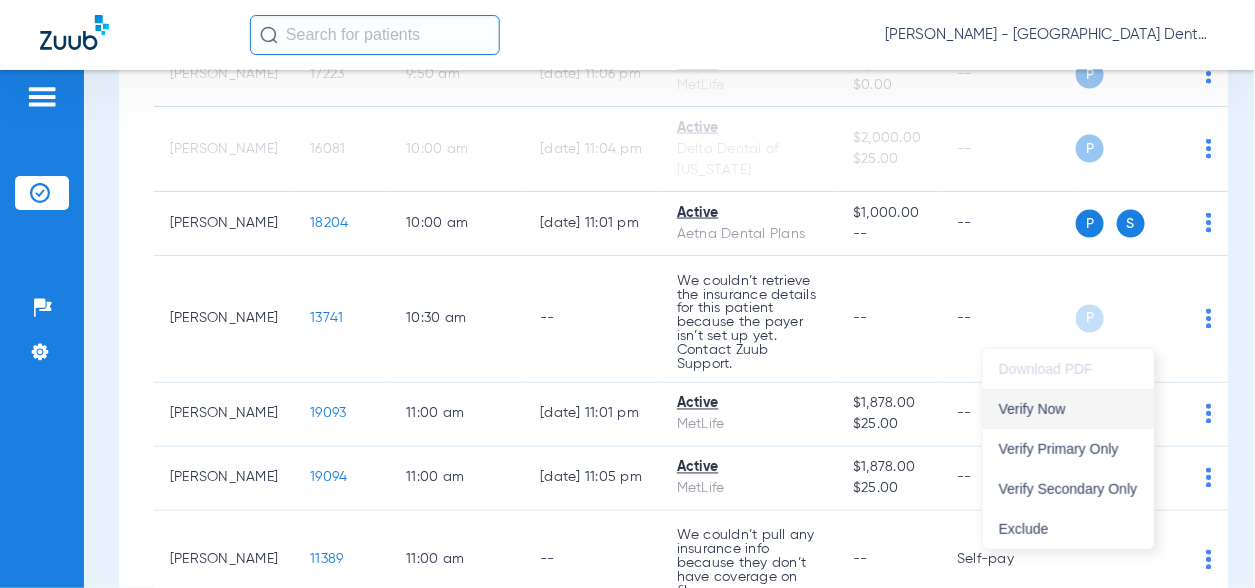 click on "Verify Now" at bounding box center (1068, 409) 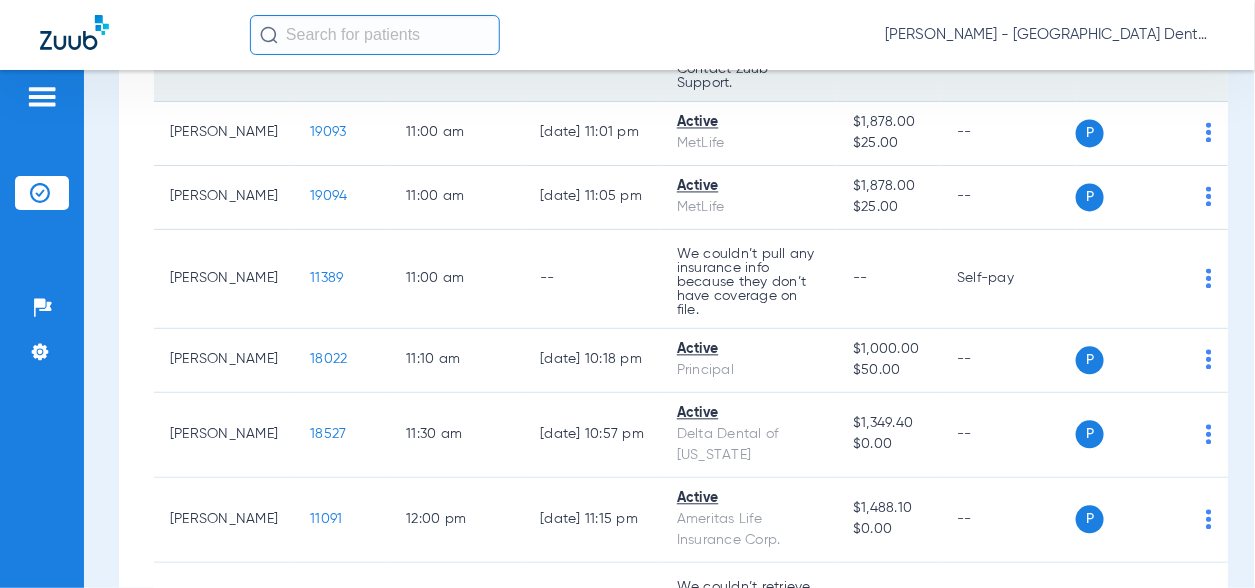 scroll, scrollTop: 1200, scrollLeft: 0, axis: vertical 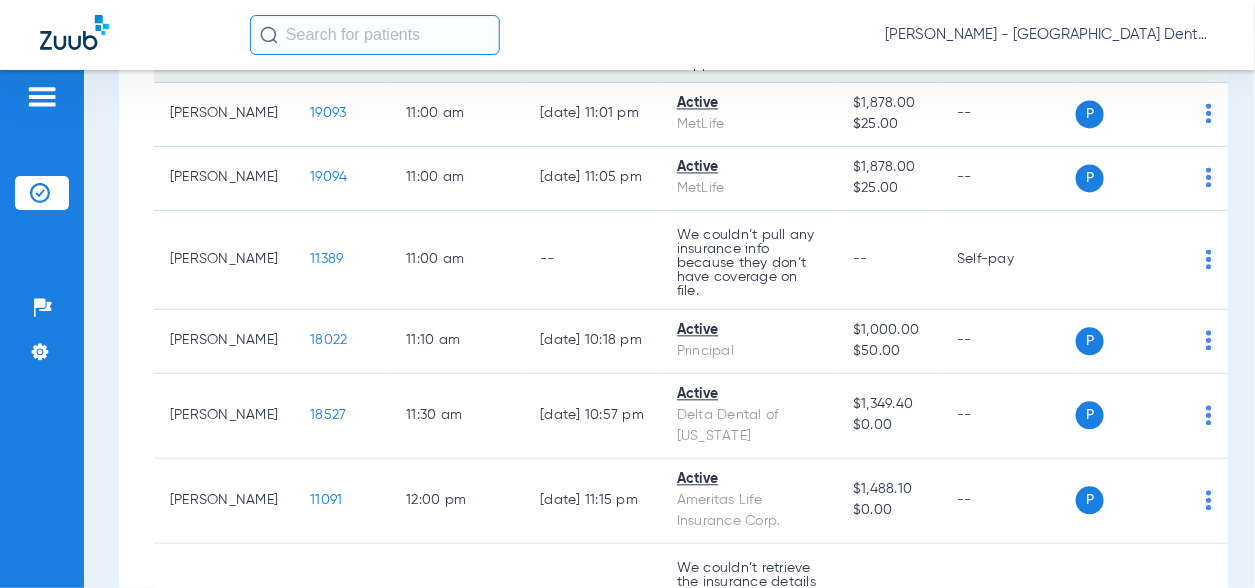 click 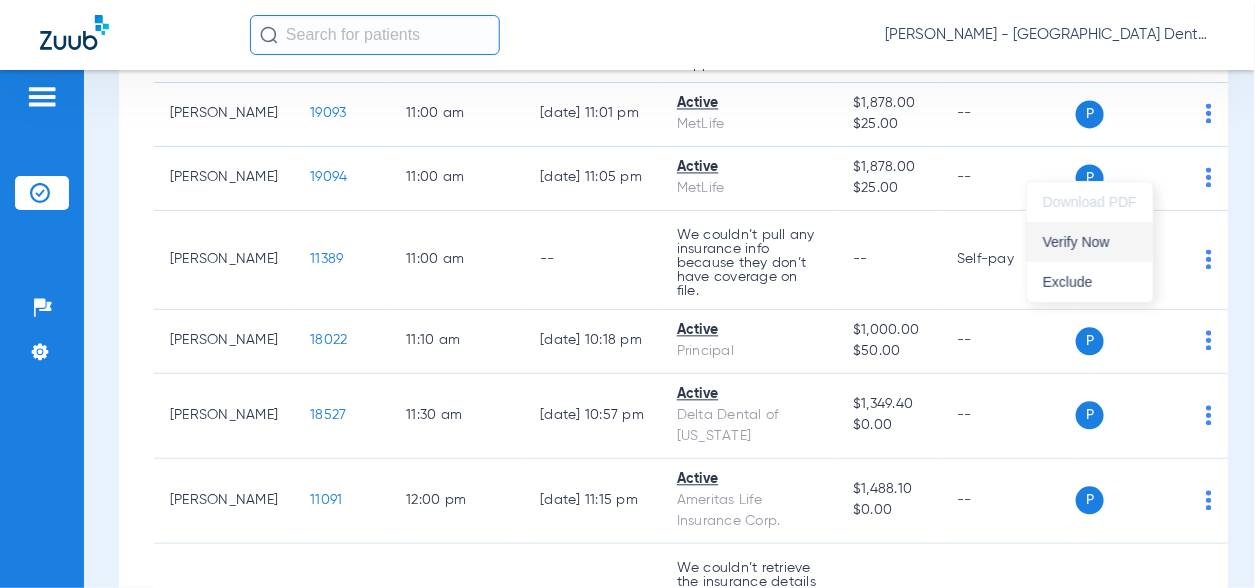 click on "Verify Now" at bounding box center [1090, 242] 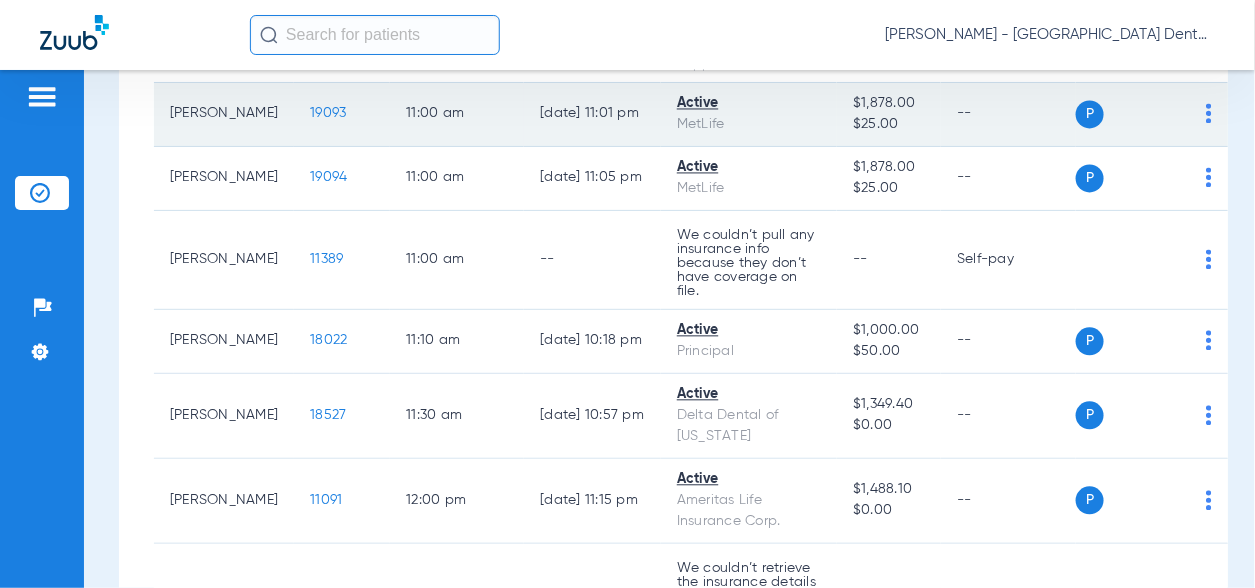 click 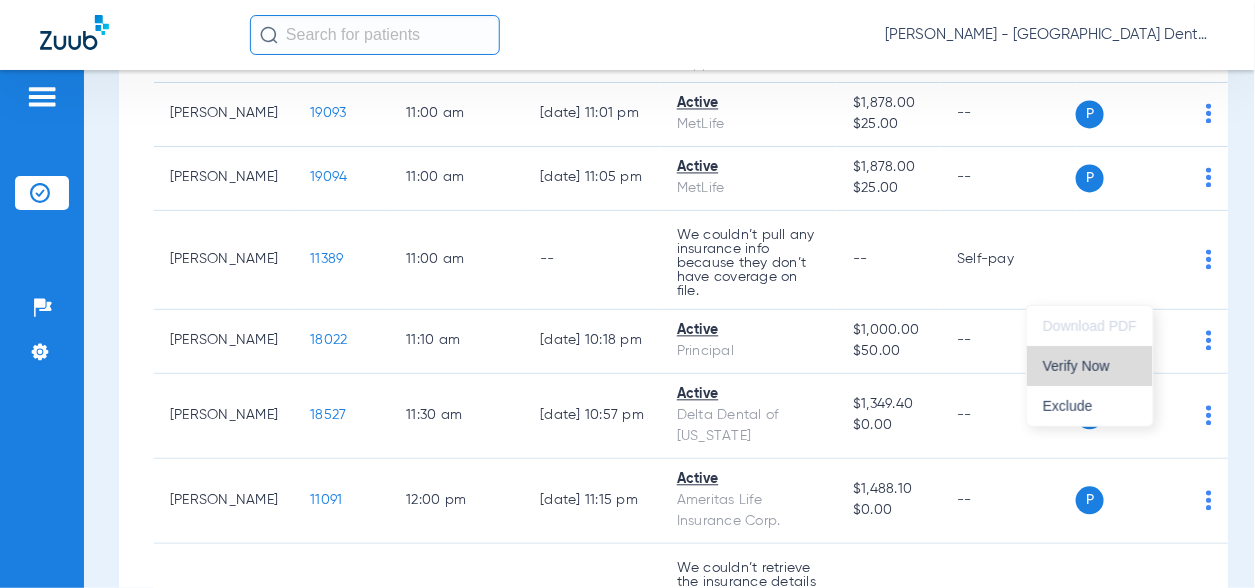 click on "Verify Now" at bounding box center (1090, 366) 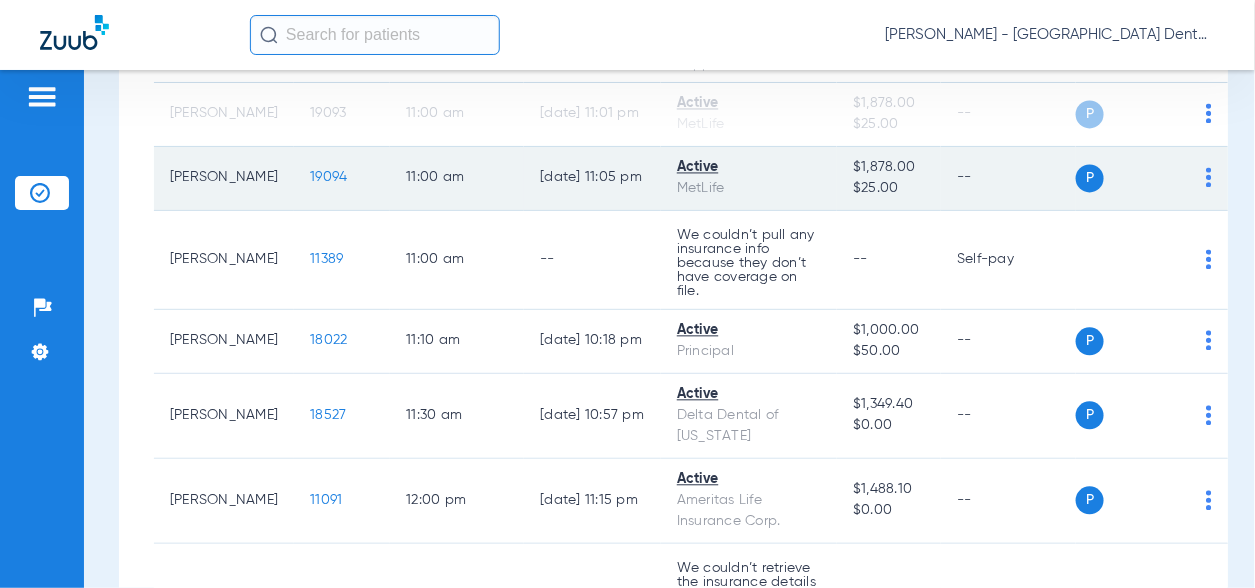 click 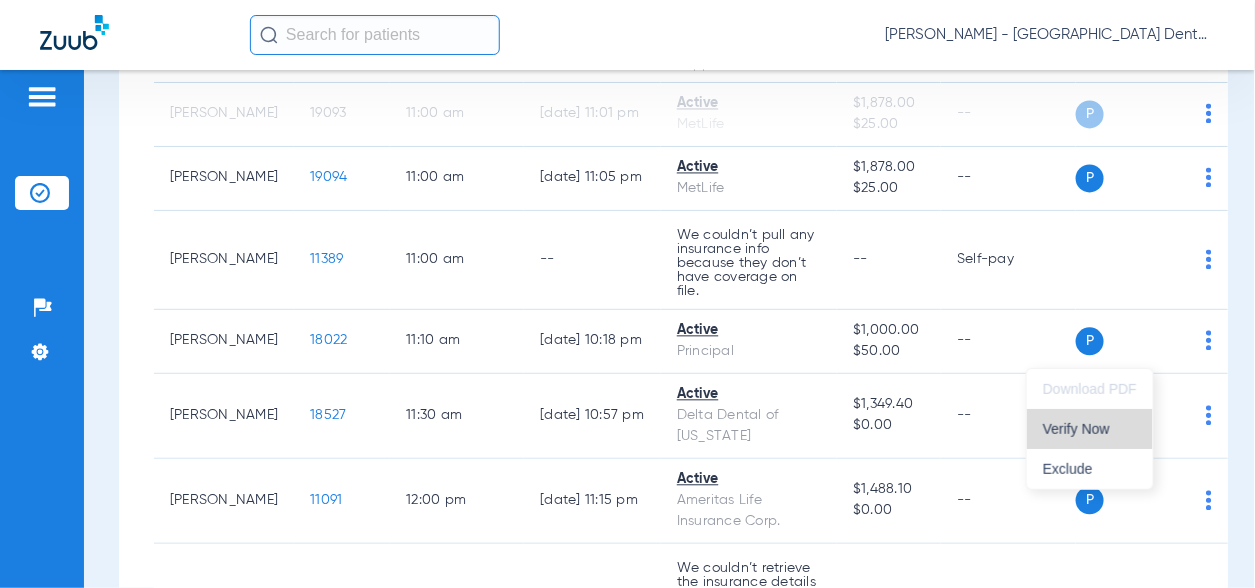click on "Verify Now" at bounding box center (1090, 429) 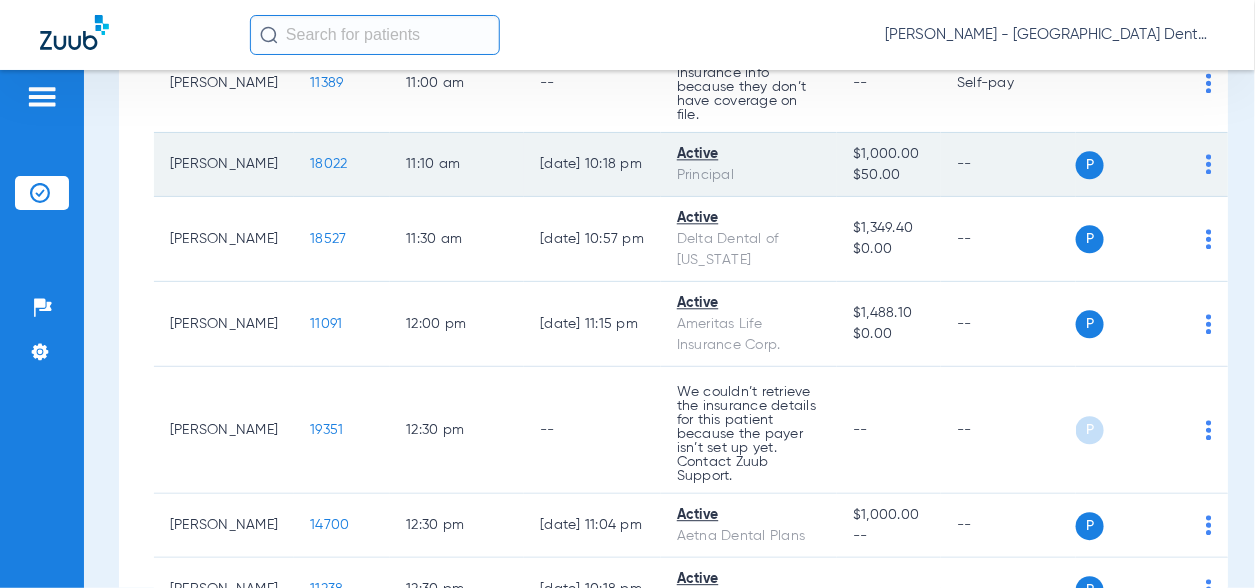 scroll, scrollTop: 1400, scrollLeft: 0, axis: vertical 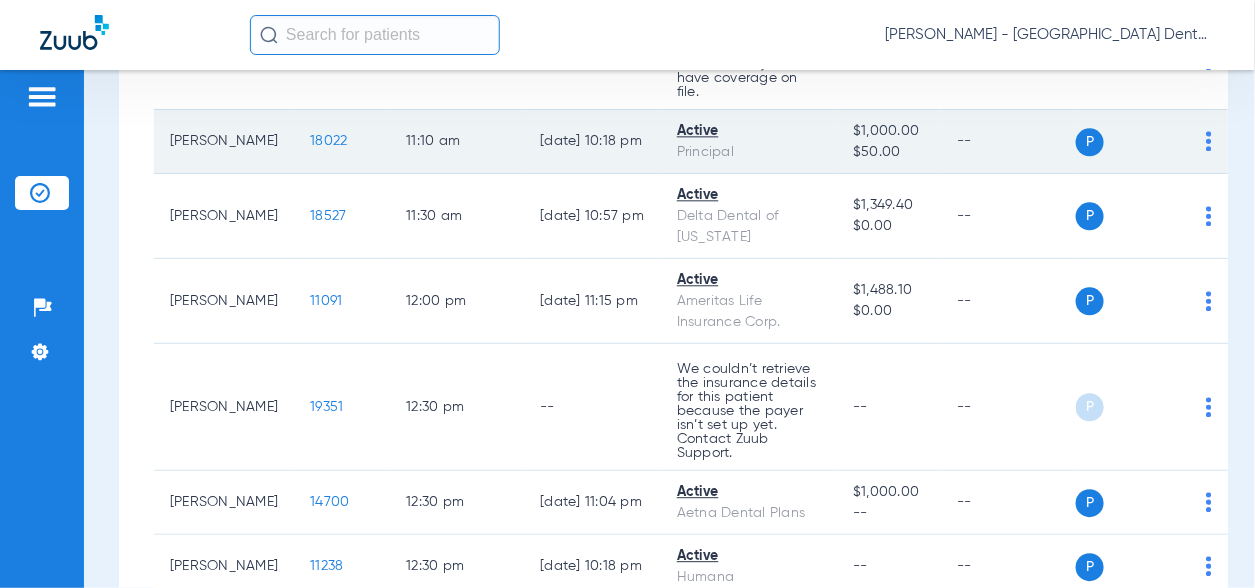 click 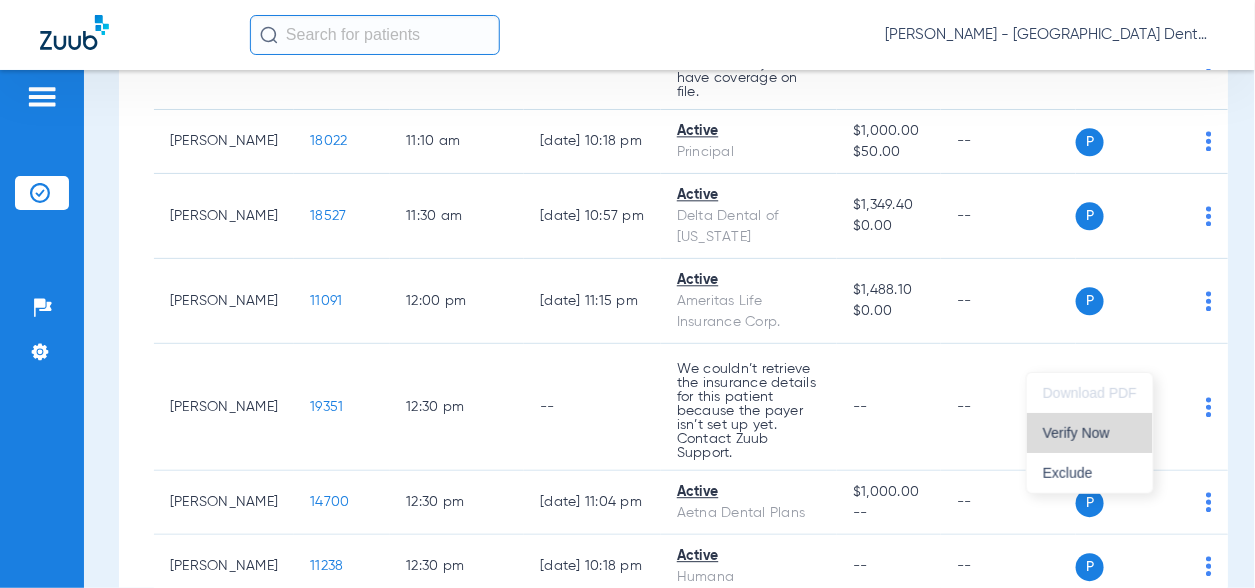 click on "Verify Now" at bounding box center (1090, 433) 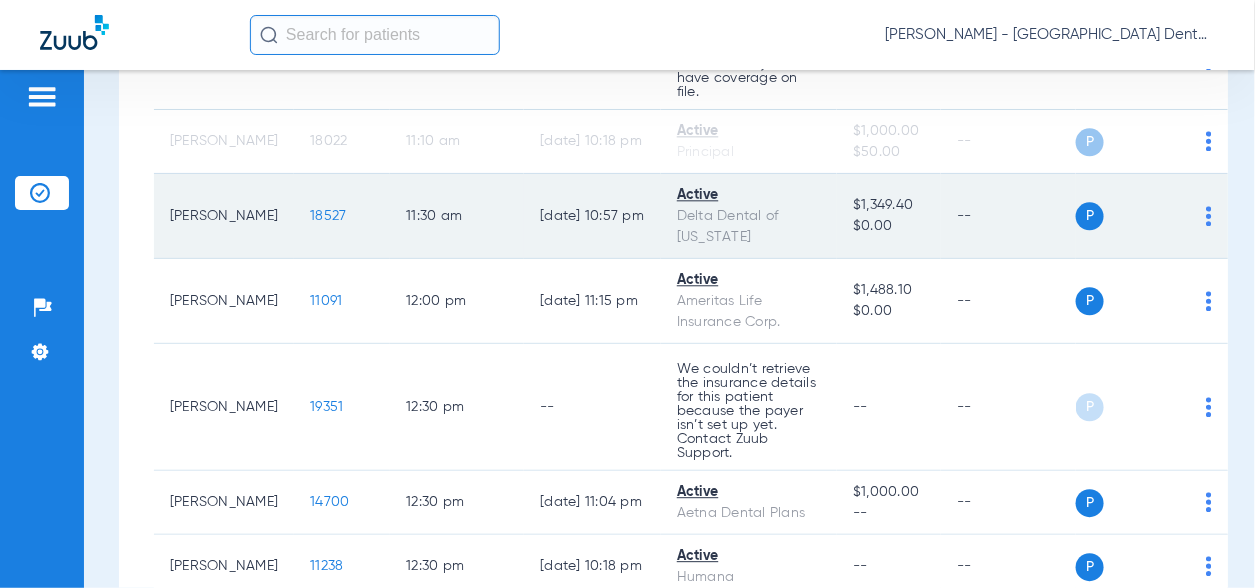 click 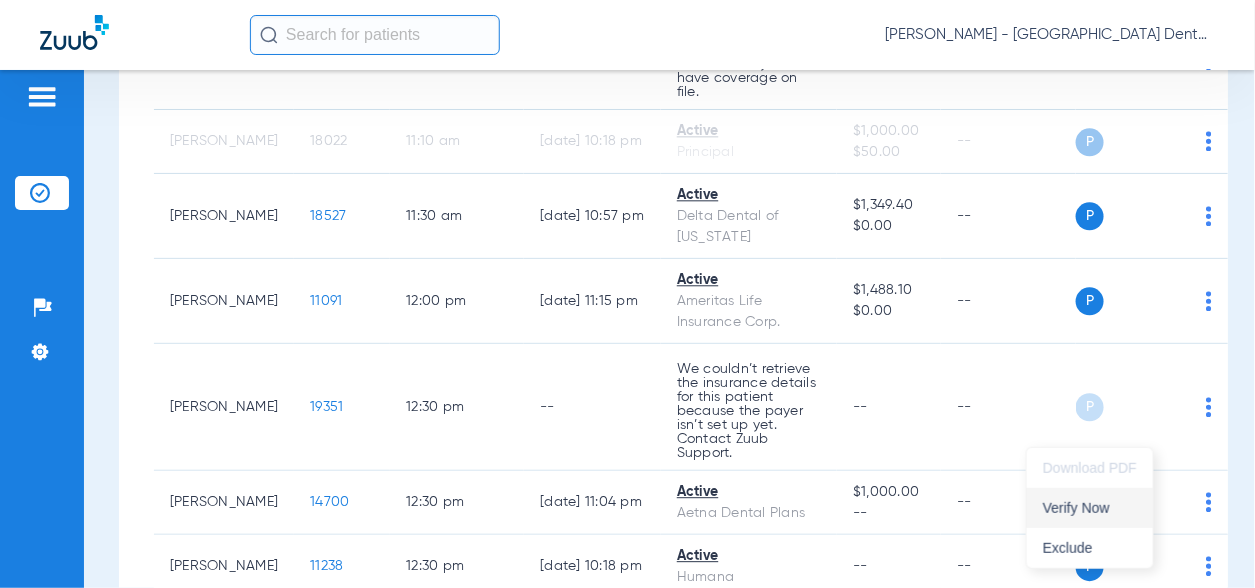 click on "Verify Now" at bounding box center [1090, 508] 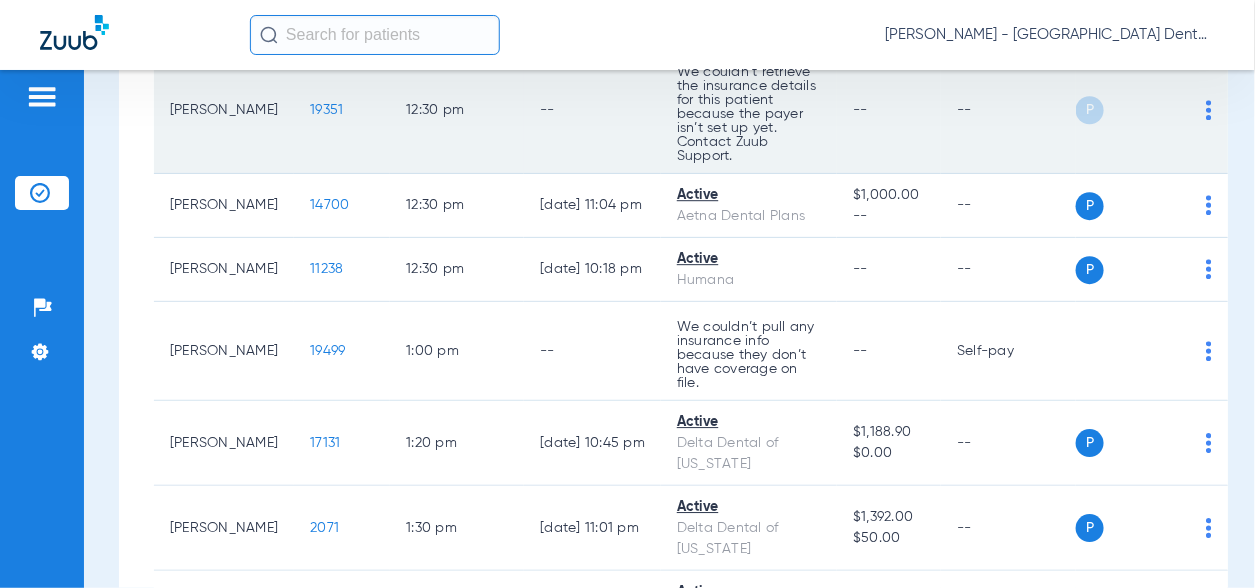 scroll, scrollTop: 1700, scrollLeft: 0, axis: vertical 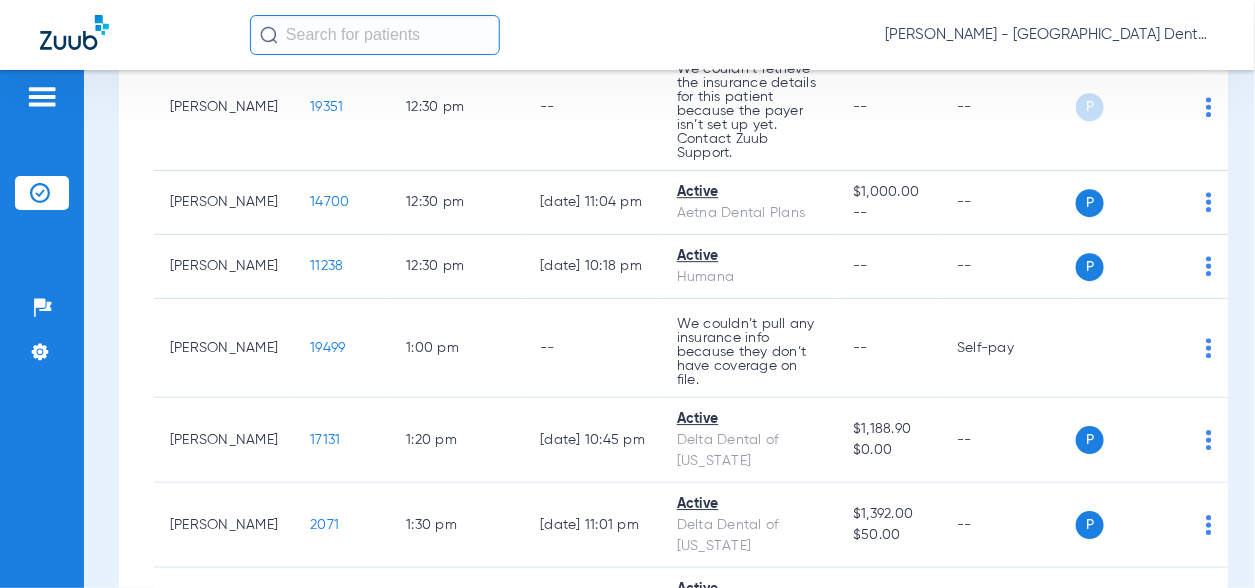 click 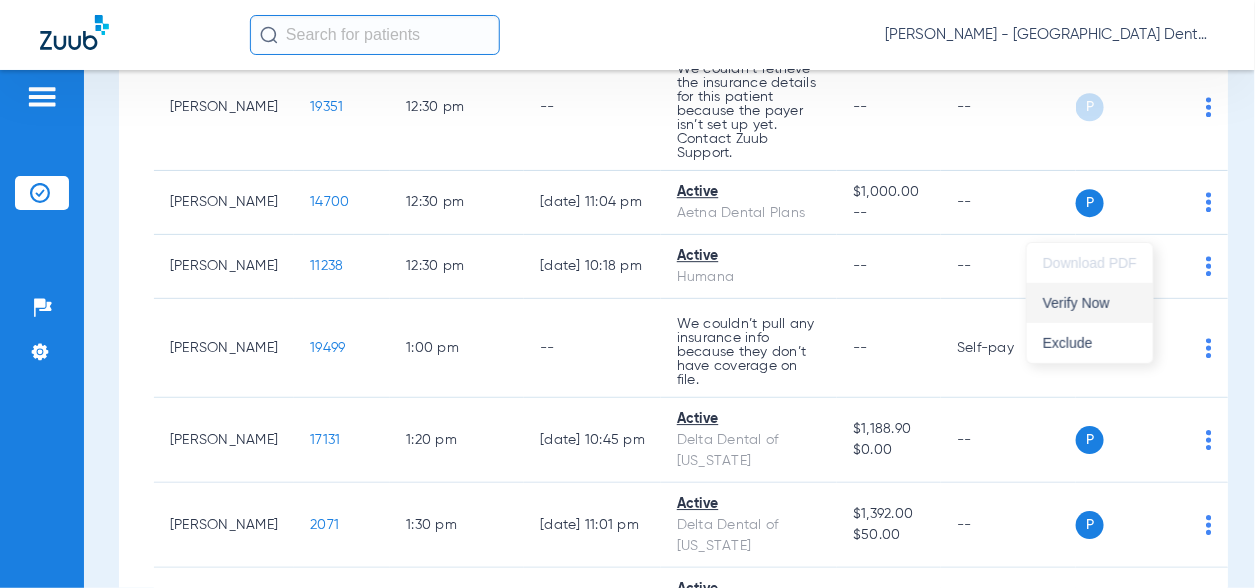 click on "Verify Now" at bounding box center (1090, 303) 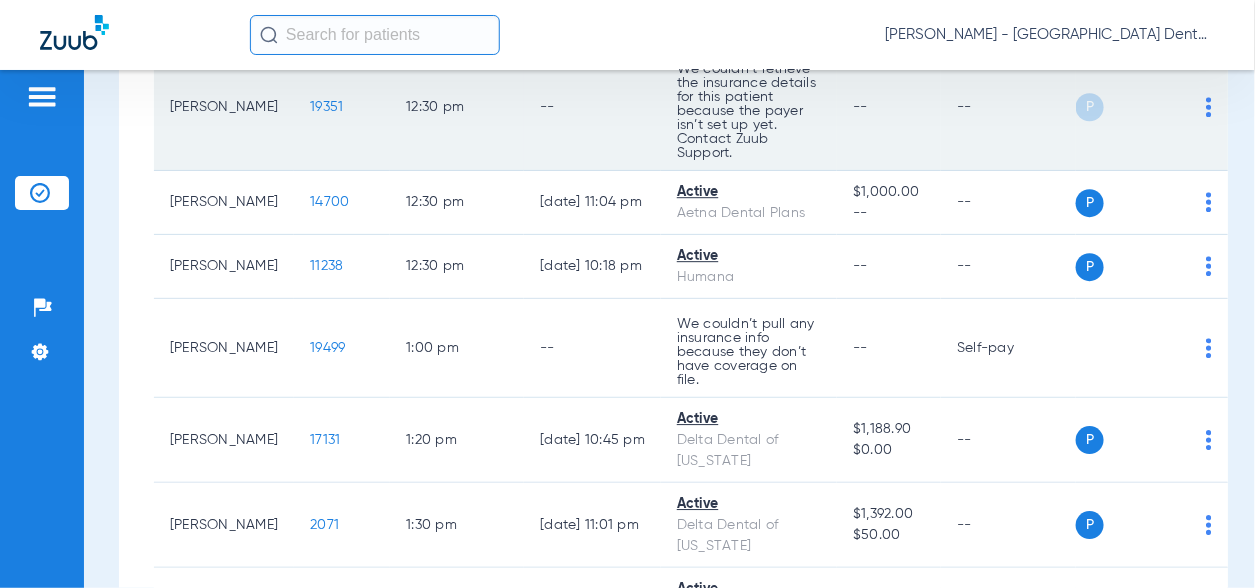 click 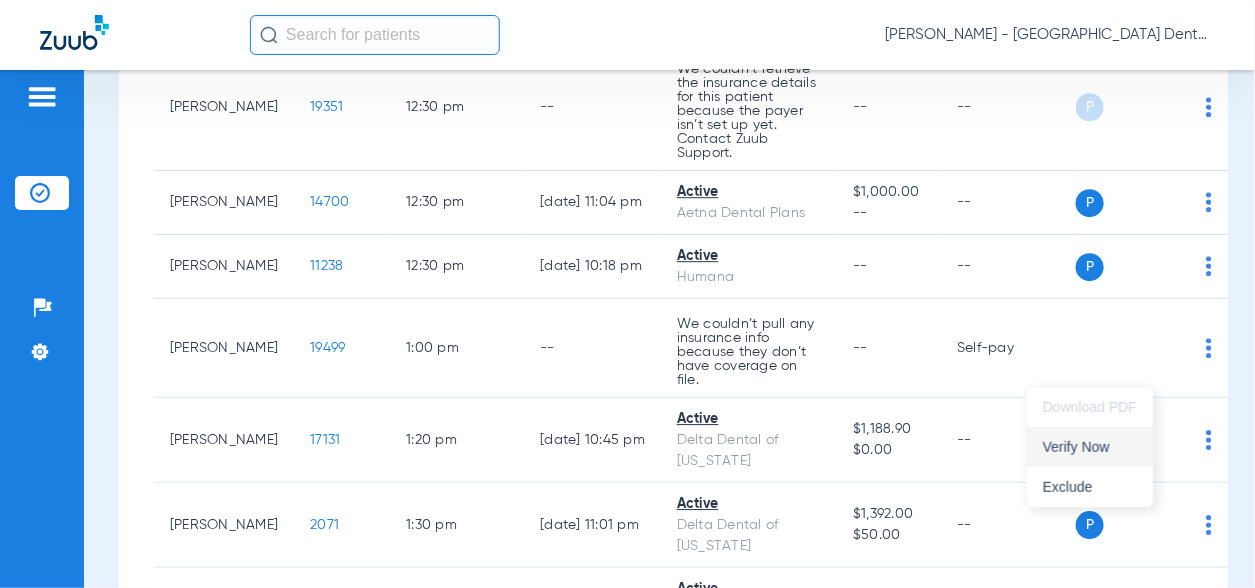 click on "Verify Now" at bounding box center (1090, 447) 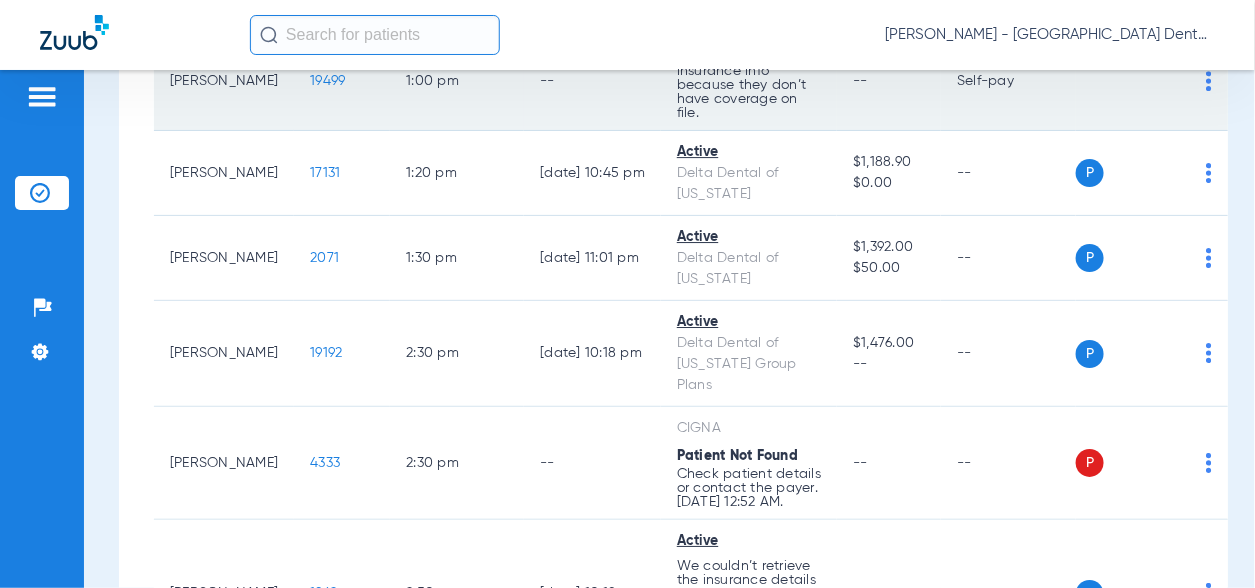 scroll, scrollTop: 2000, scrollLeft: 0, axis: vertical 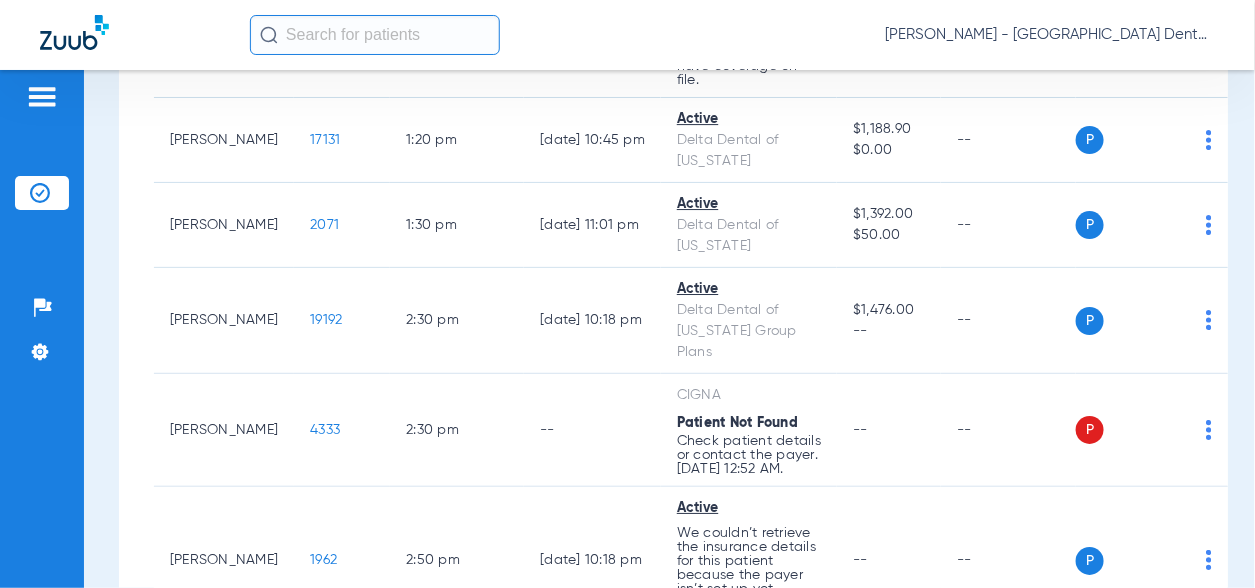 click 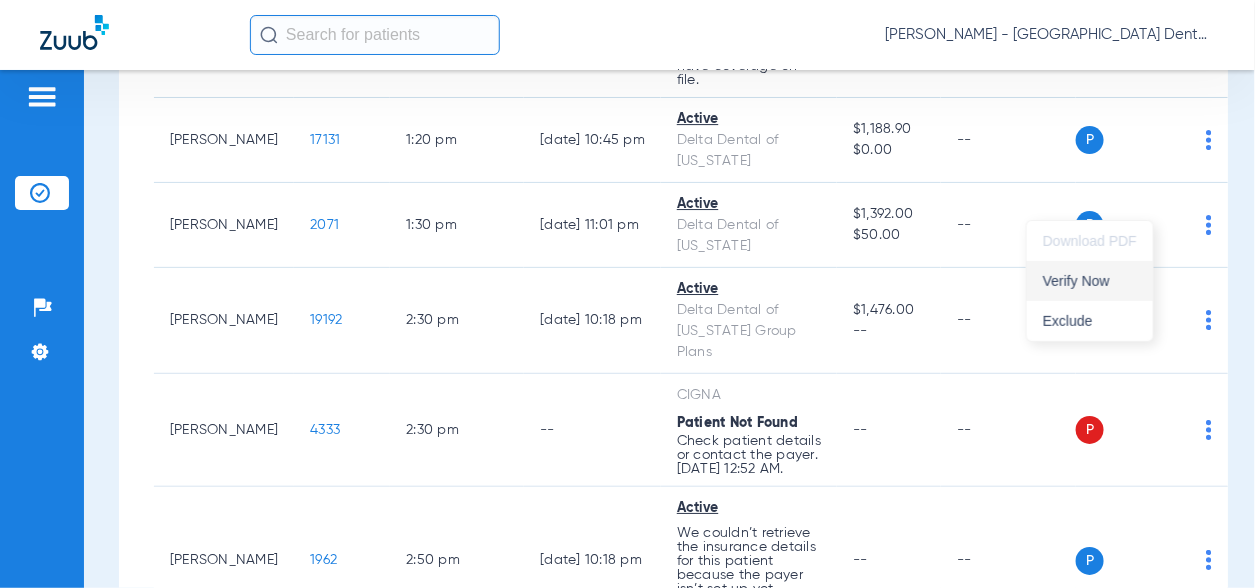 click on "Verify Now" at bounding box center [1090, 281] 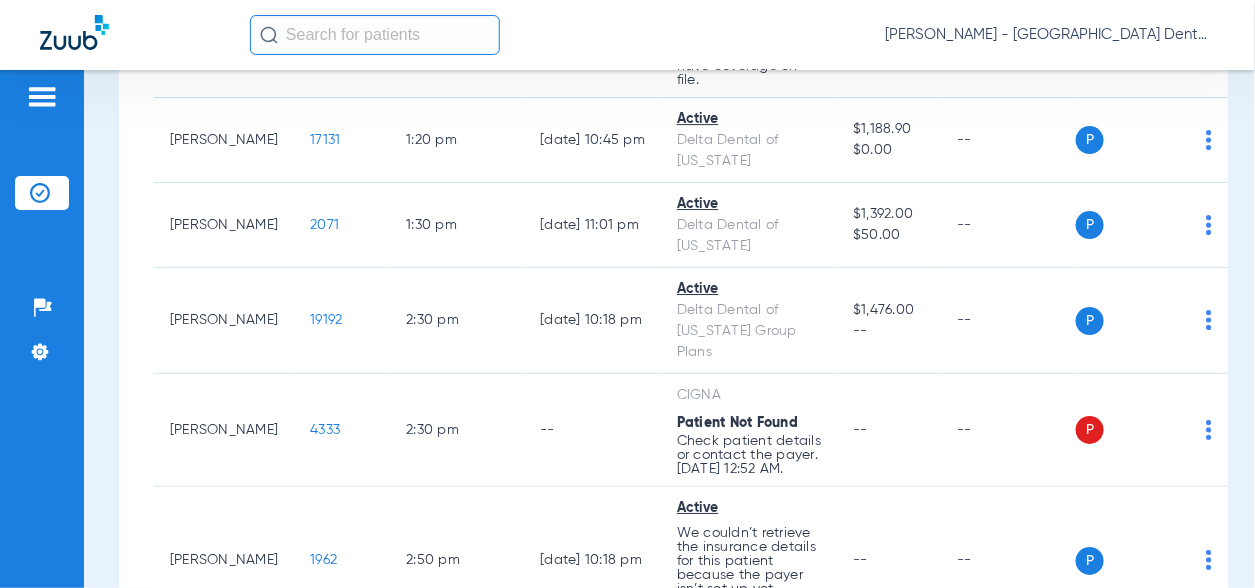 click on "P S" 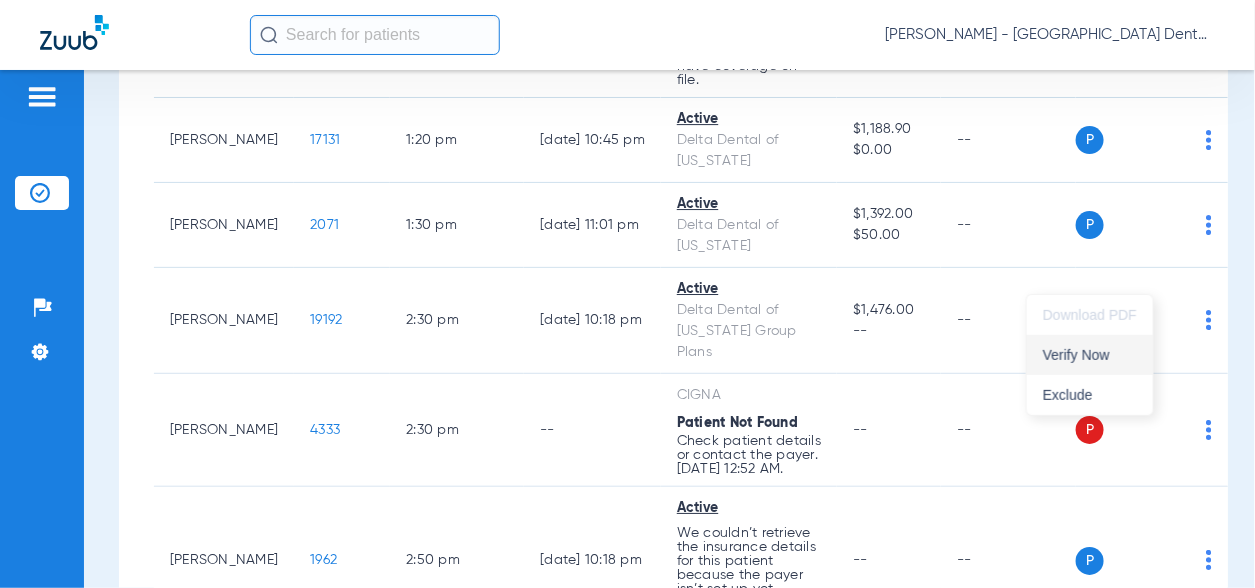 click on "Verify Now" at bounding box center (1090, 355) 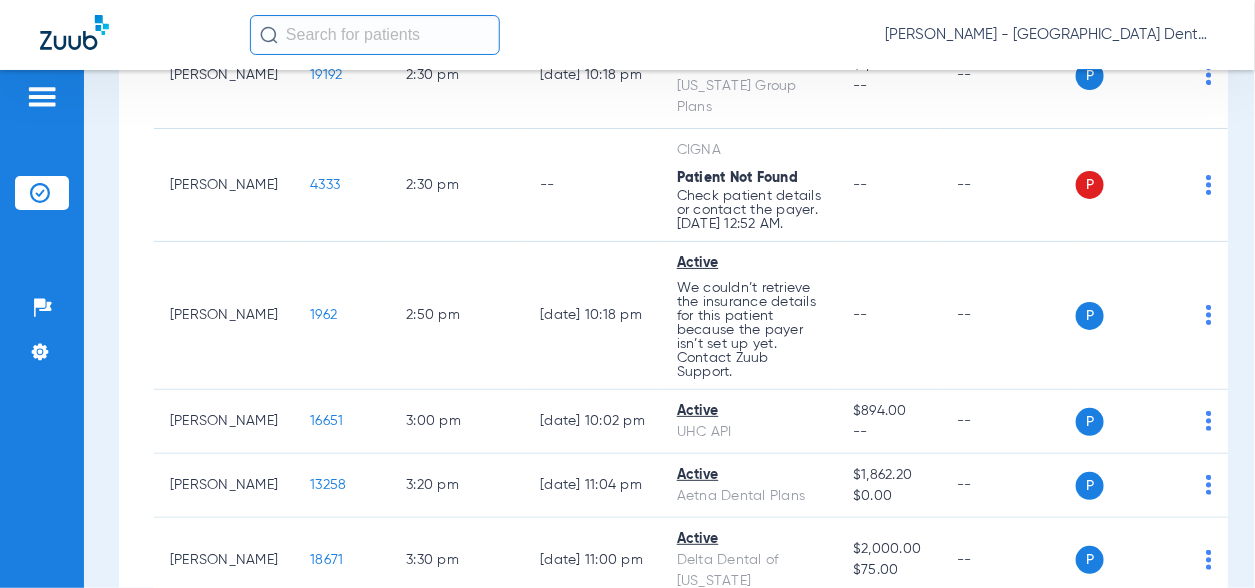 scroll, scrollTop: 2300, scrollLeft: 0, axis: vertical 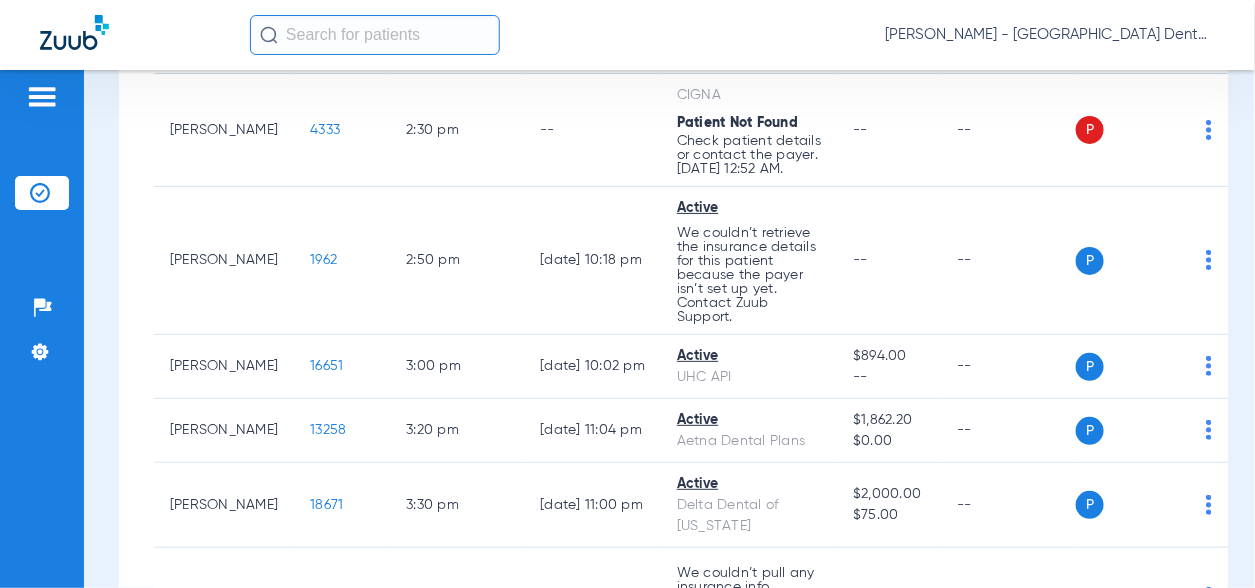 click 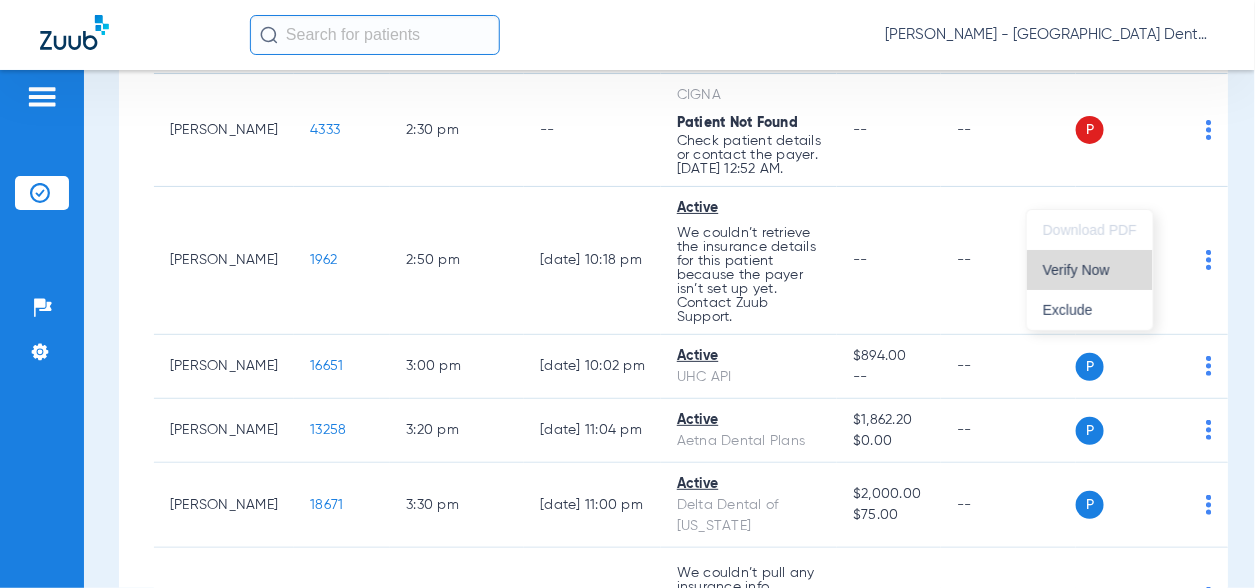 click on "Verify Now" at bounding box center [1090, 270] 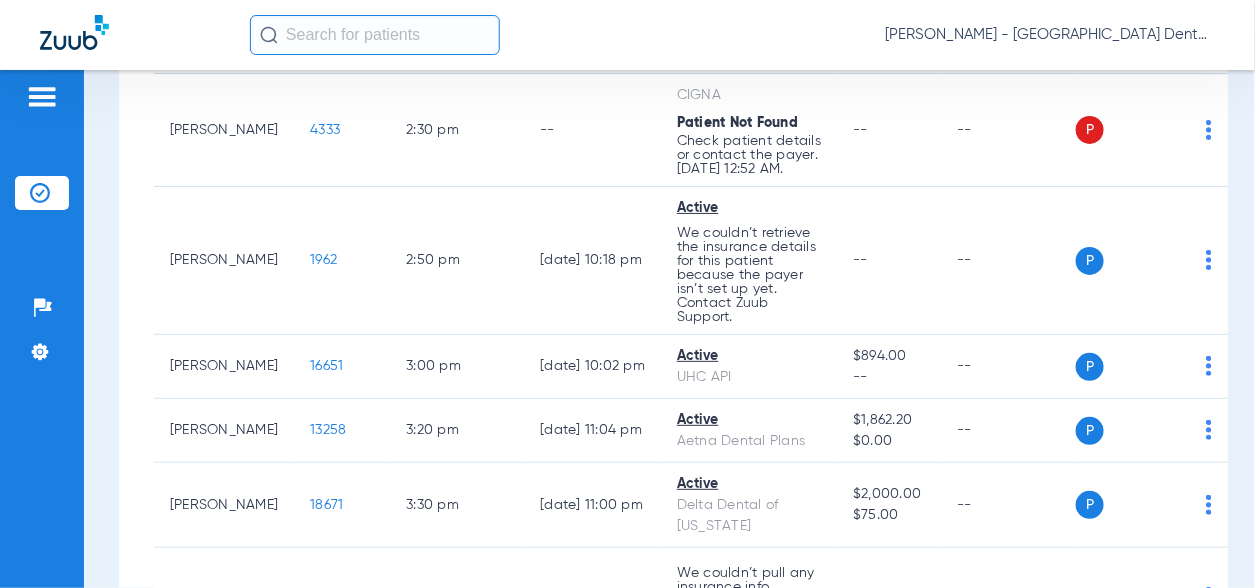 click 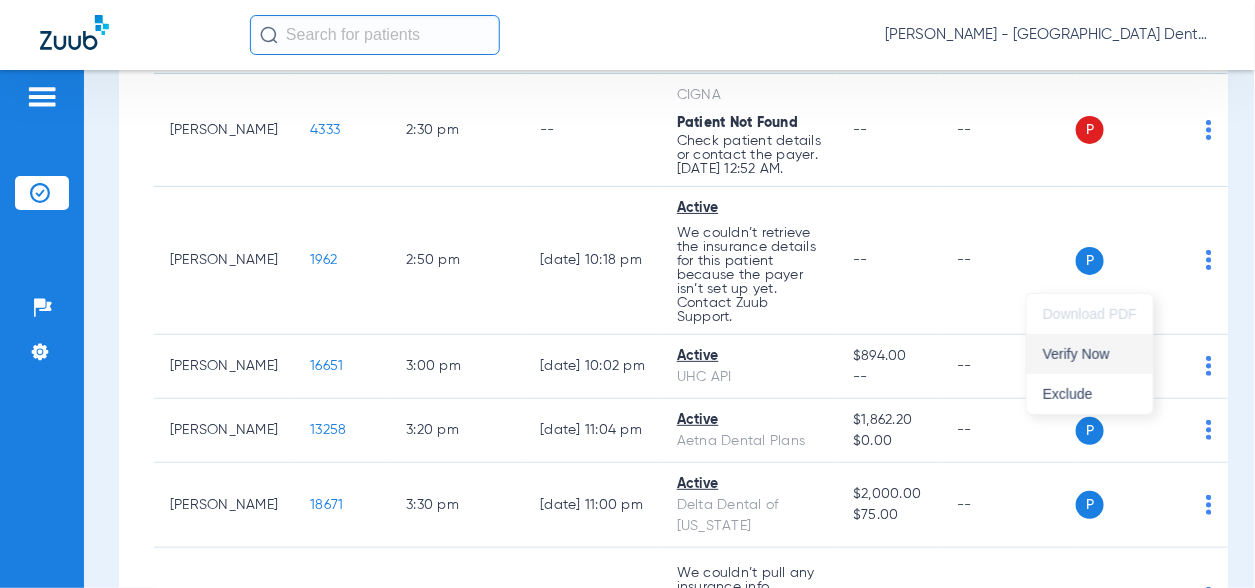 click on "Verify Now" at bounding box center [1090, 354] 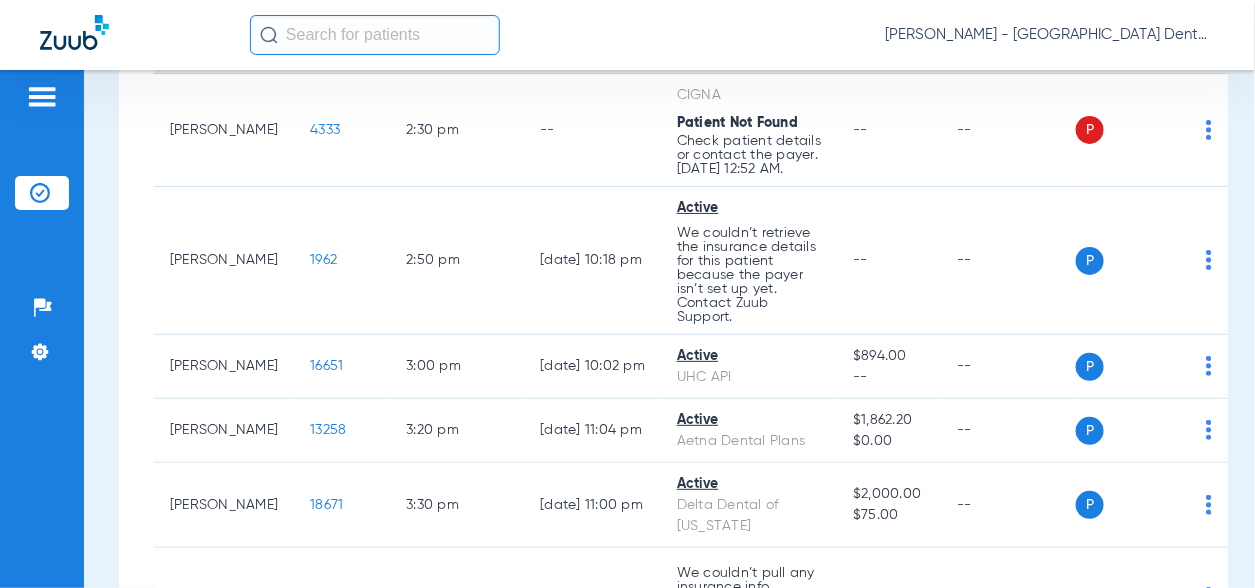 click on "P S" 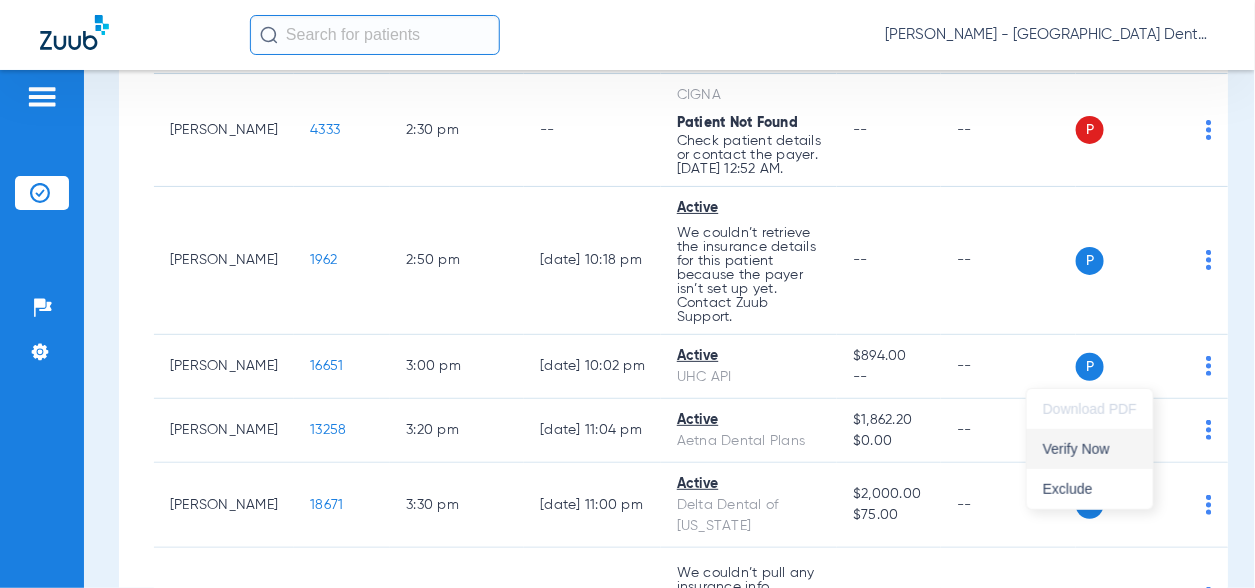 click on "Verify Now" at bounding box center (1090, 449) 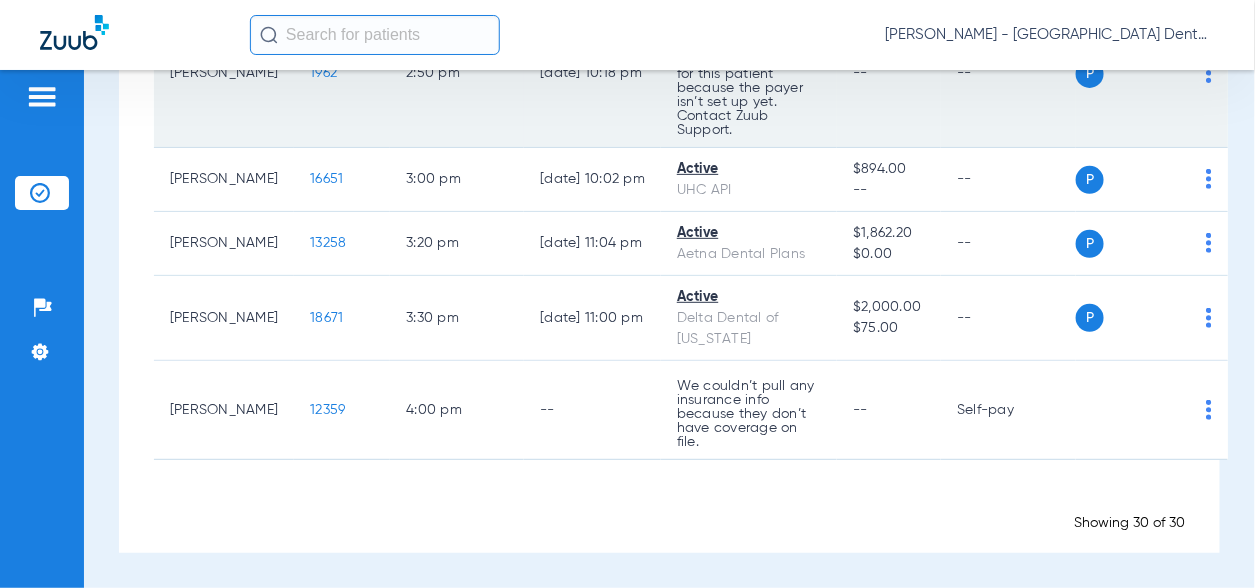 scroll, scrollTop: 2600, scrollLeft: 0, axis: vertical 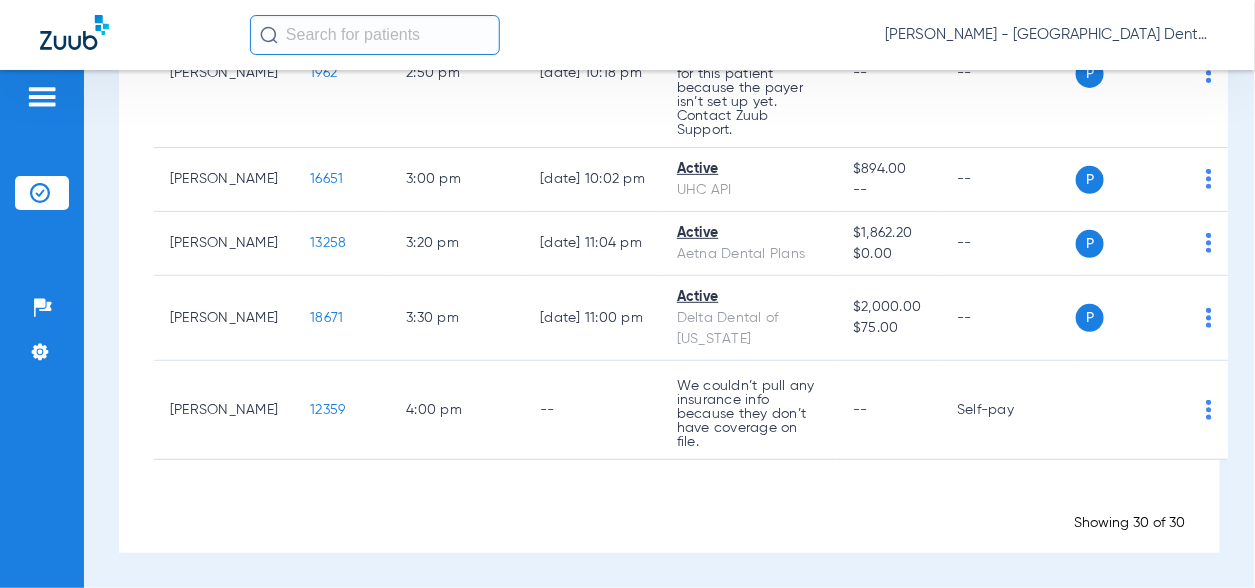 click 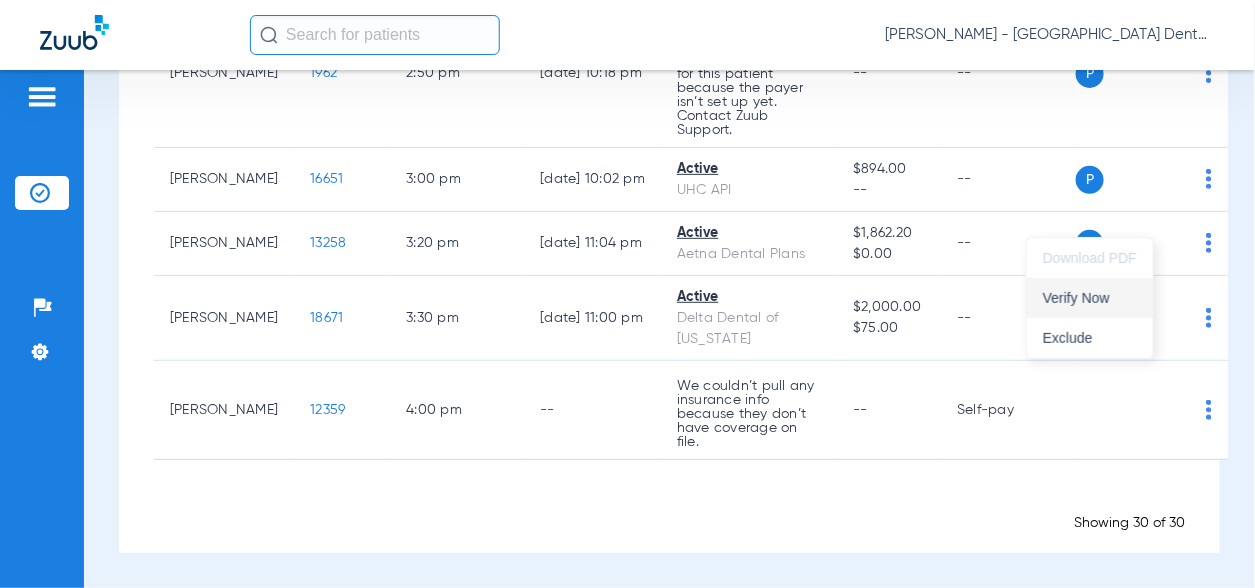 click on "Verify Now" at bounding box center (1090, 298) 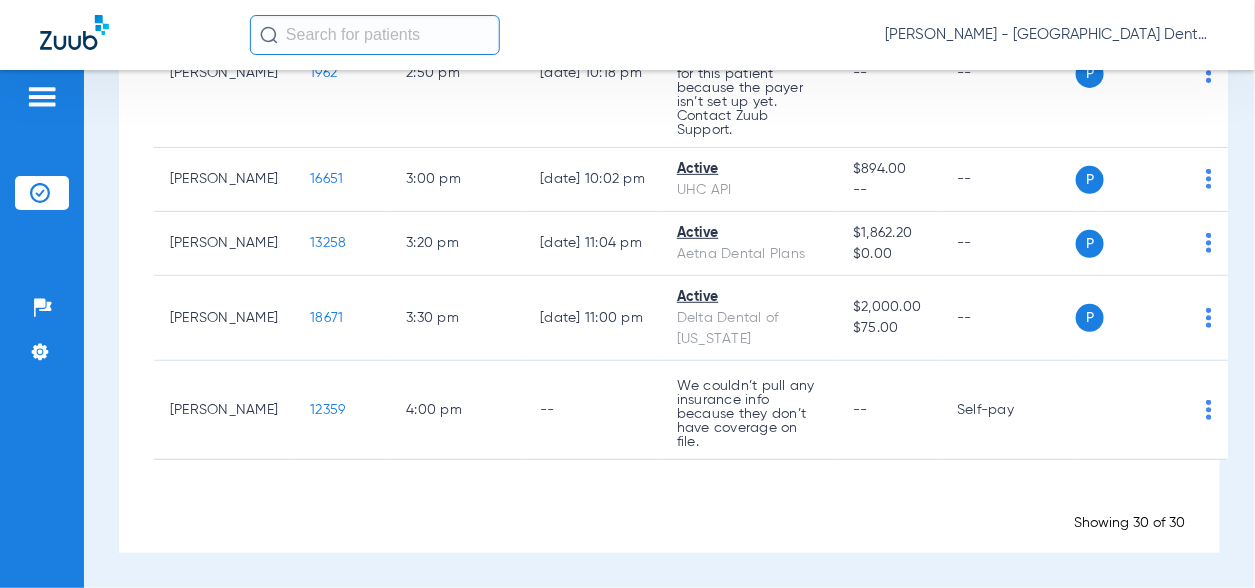 scroll, scrollTop: 2684, scrollLeft: 0, axis: vertical 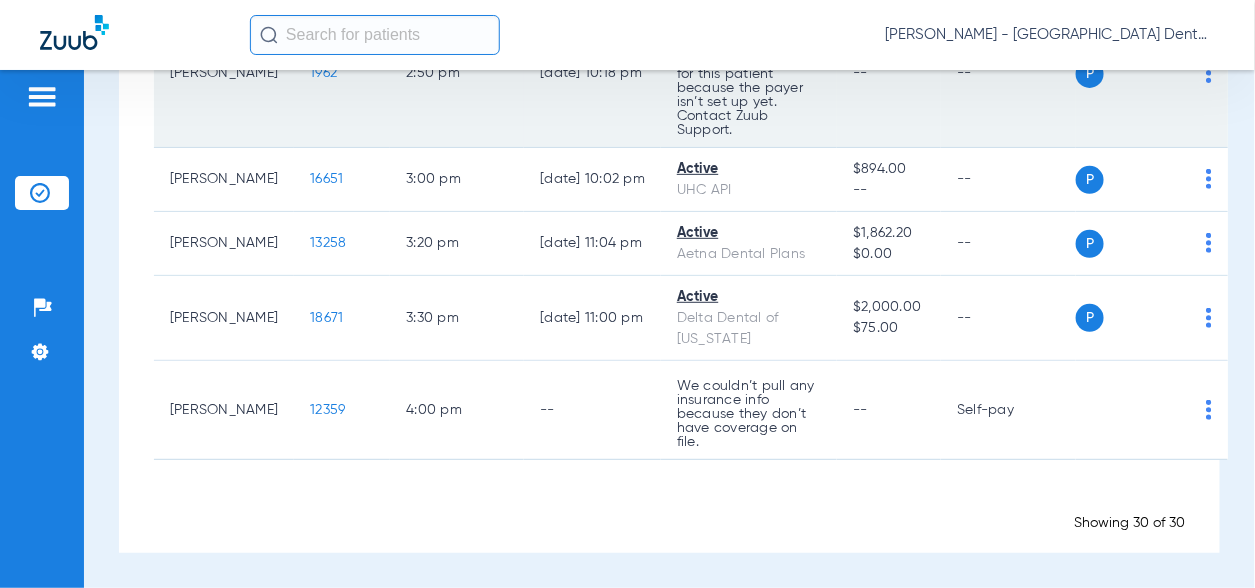 click 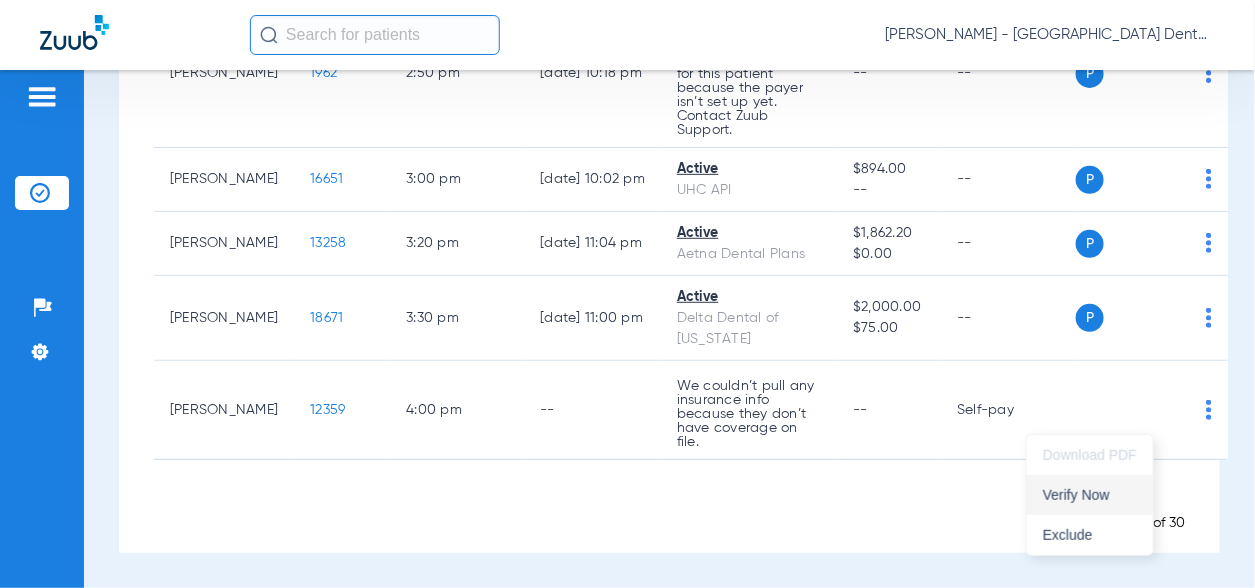 click on "Verify Now" at bounding box center [1090, 495] 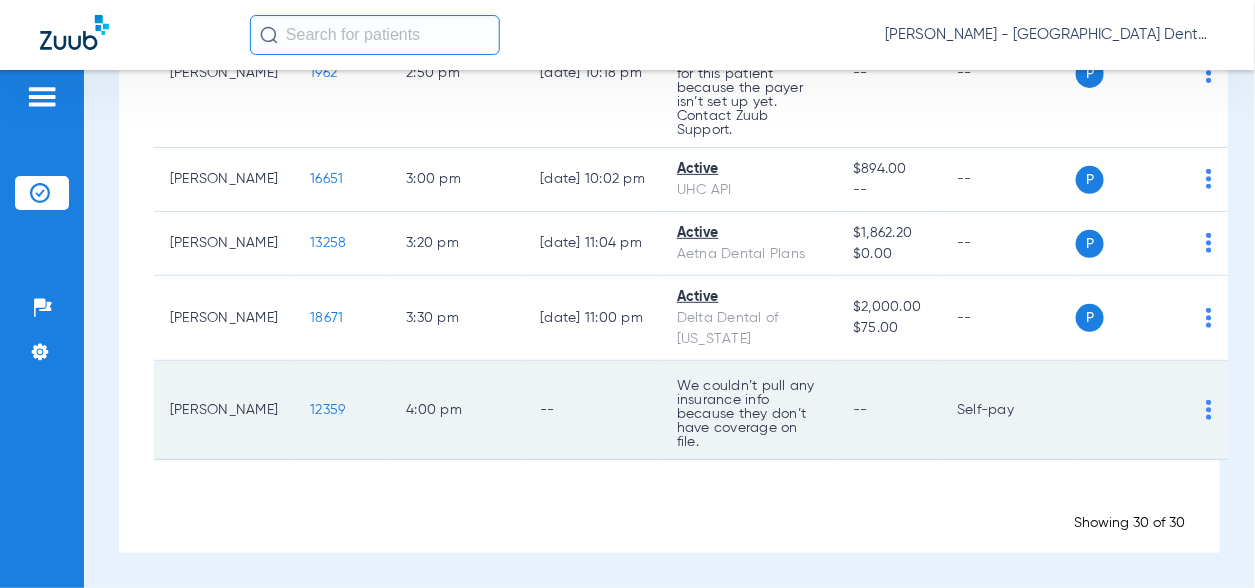 scroll, scrollTop: 2984, scrollLeft: 0, axis: vertical 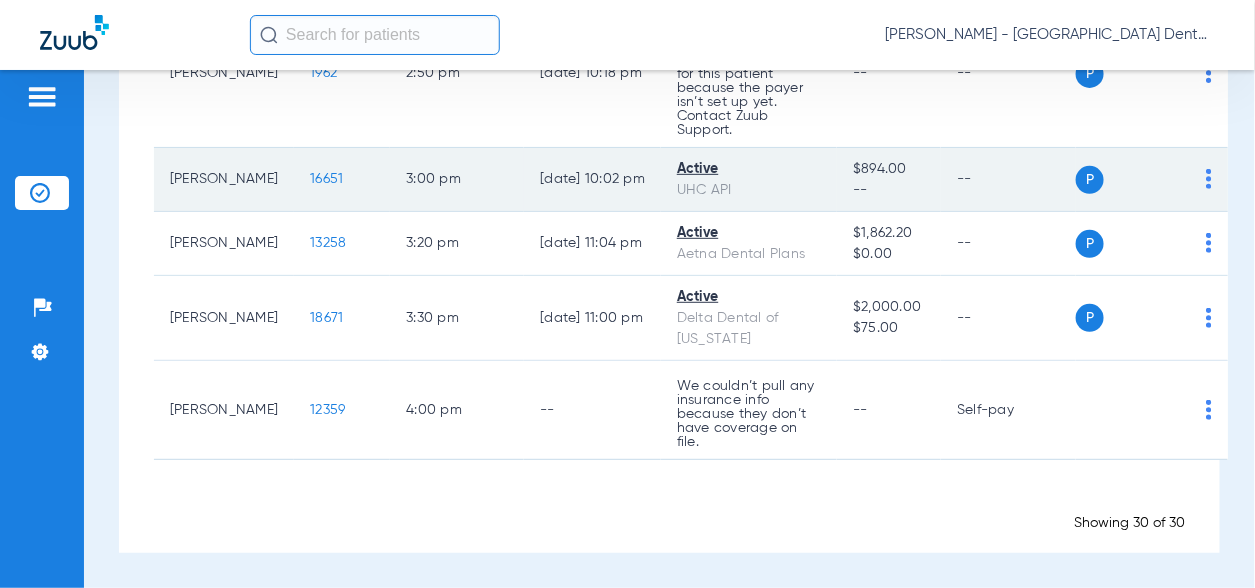 click 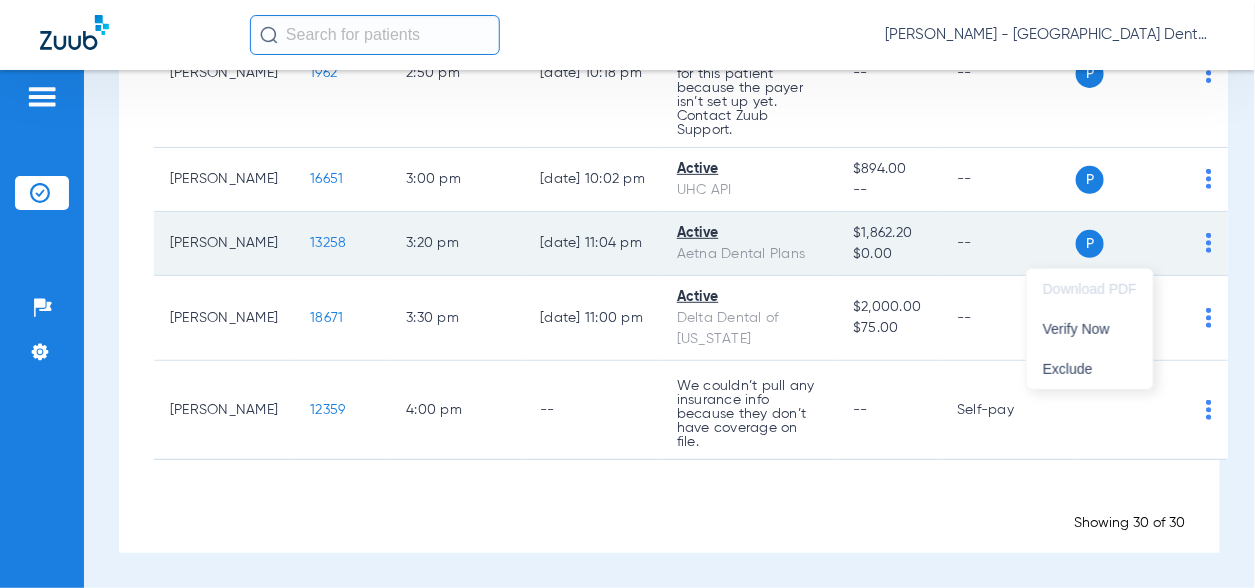 click on "Verify Now" at bounding box center (1090, 329) 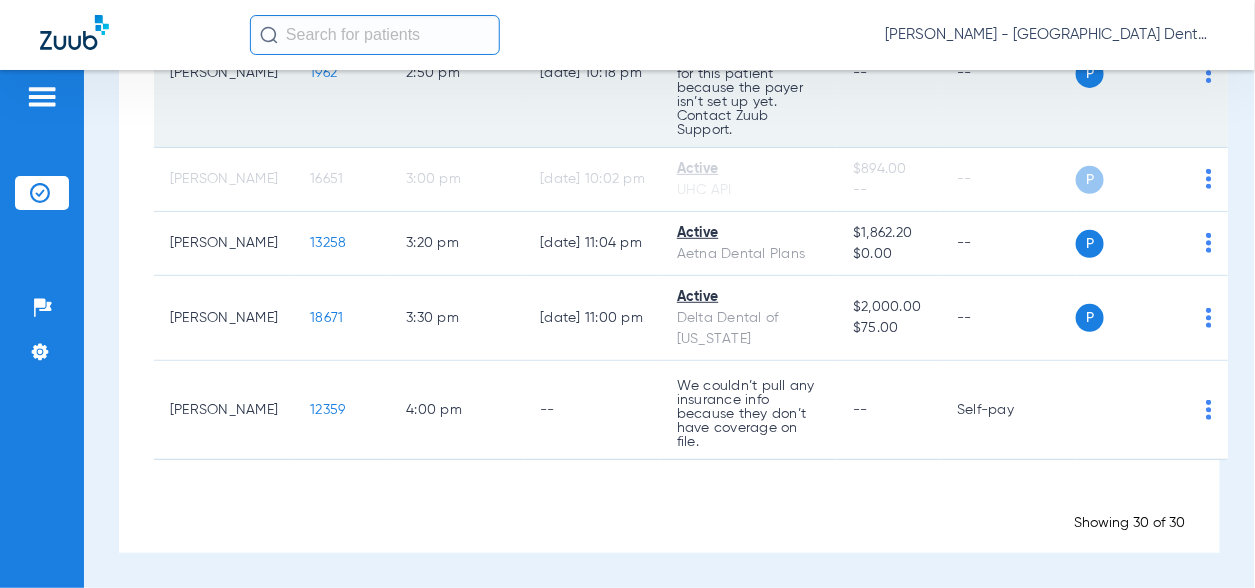 scroll, scrollTop: 2784, scrollLeft: 0, axis: vertical 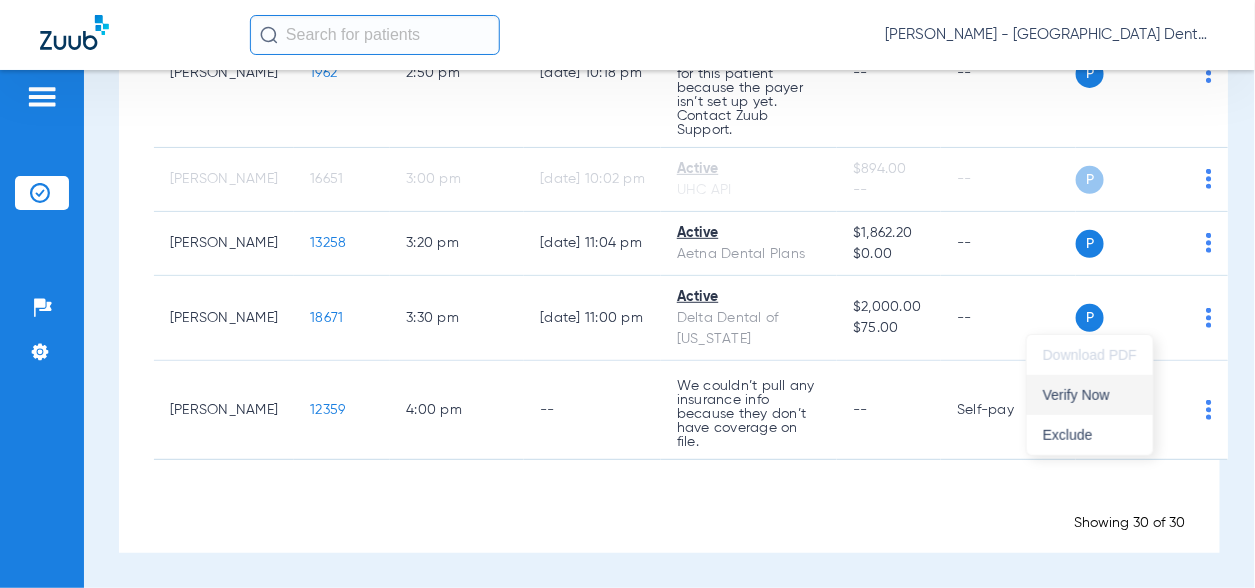 click on "Verify Now" at bounding box center (1090, 395) 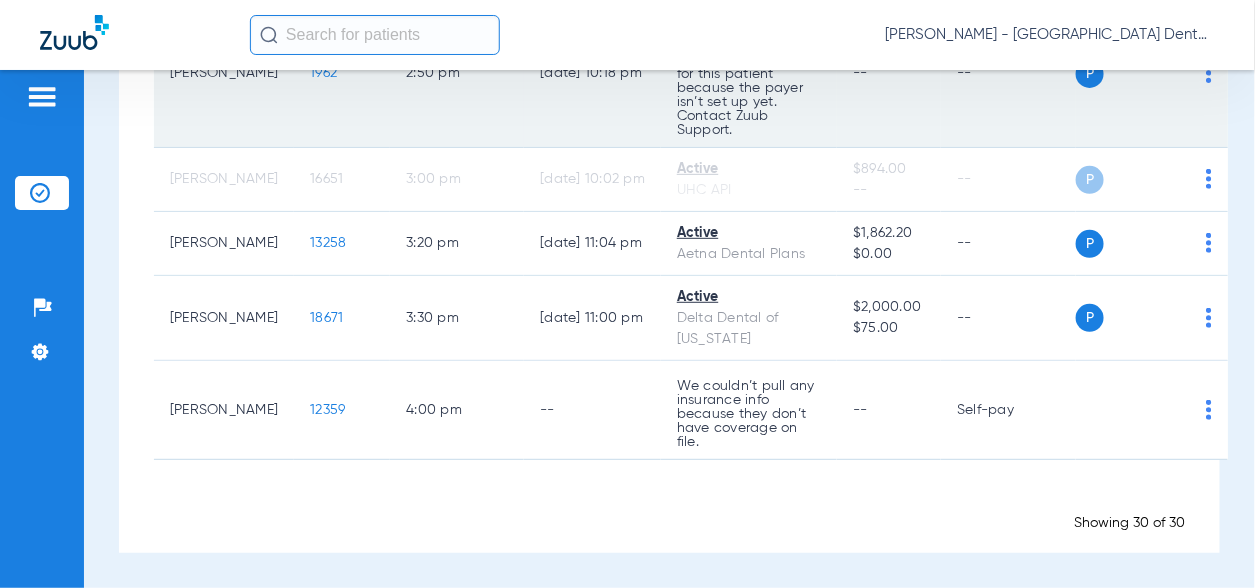scroll, scrollTop: 2984, scrollLeft: 0, axis: vertical 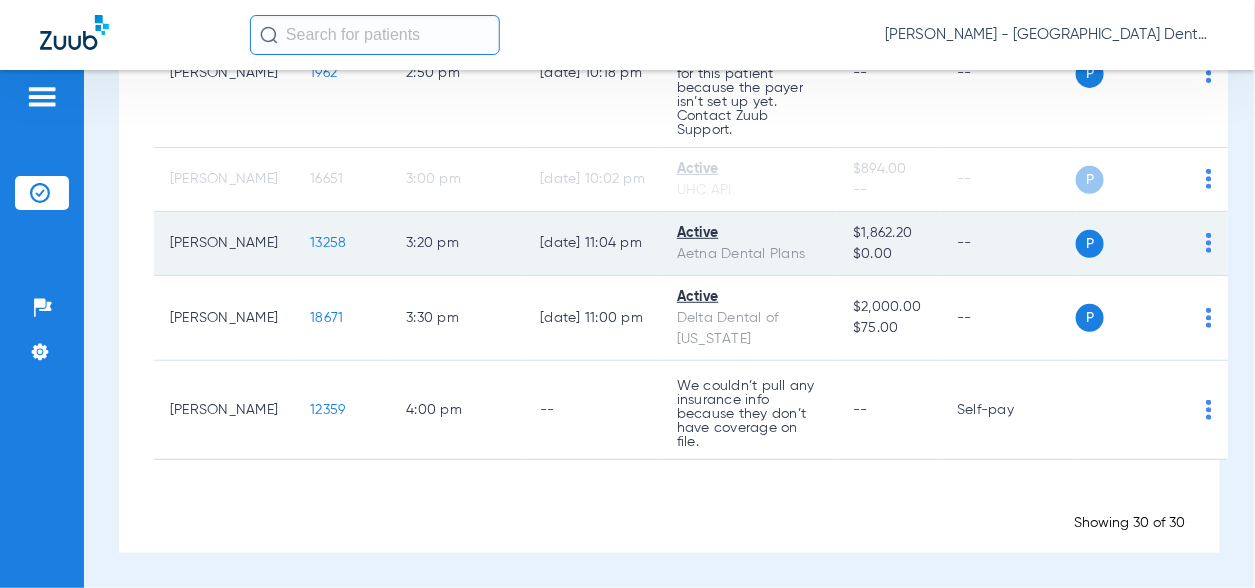 click 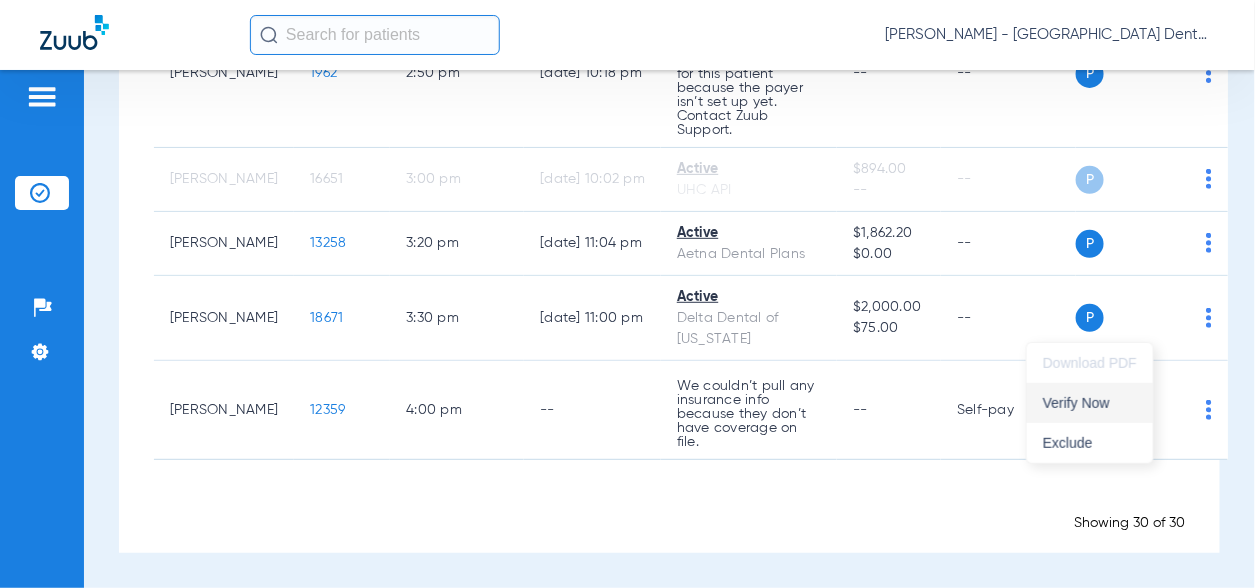 click on "Verify Now" at bounding box center [1090, 403] 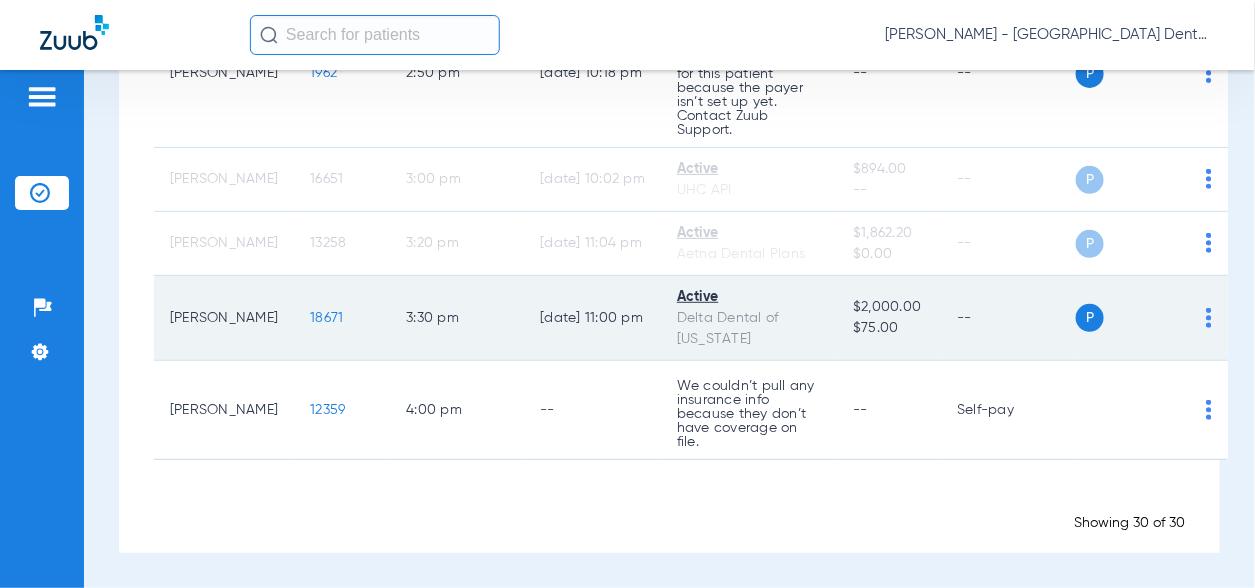 click 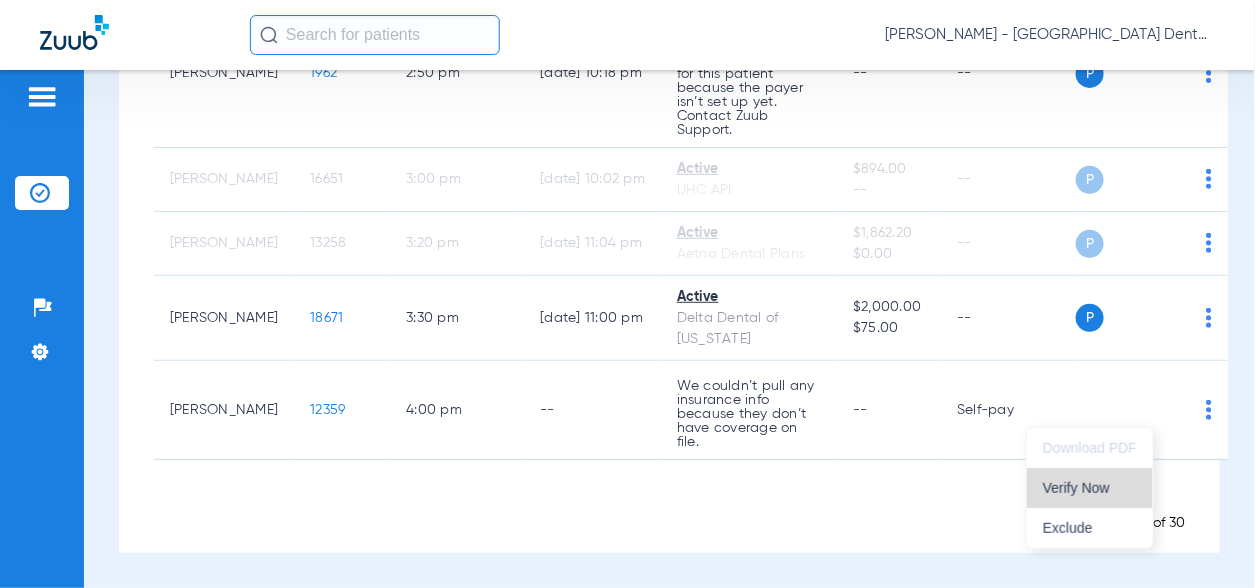 click on "Verify Now" at bounding box center [1090, 488] 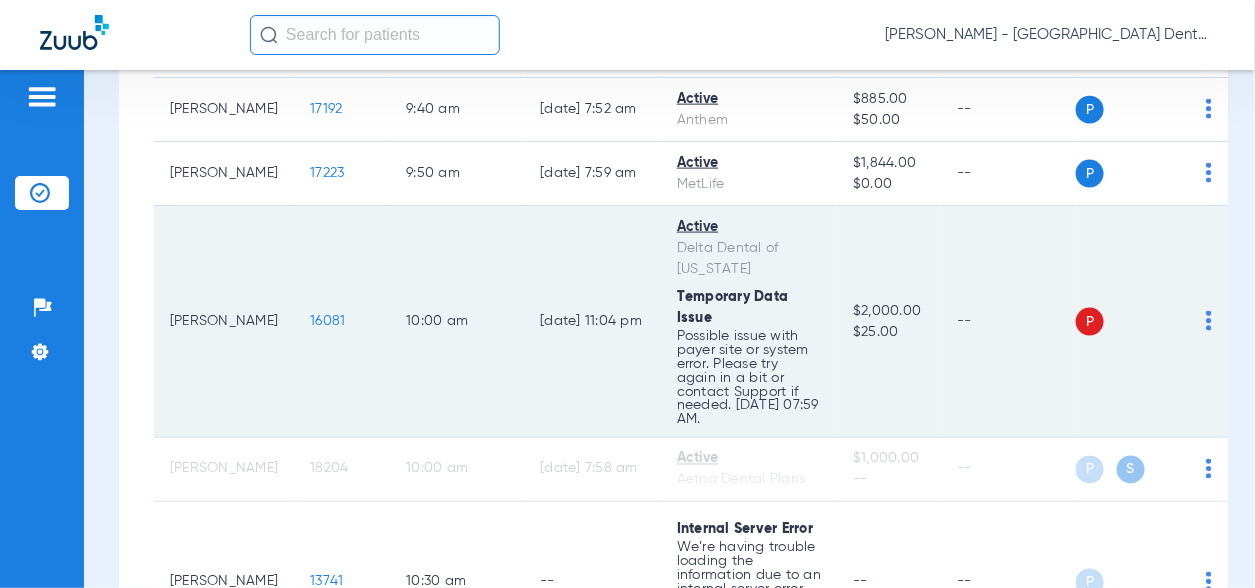 scroll, scrollTop: 901, scrollLeft: 0, axis: vertical 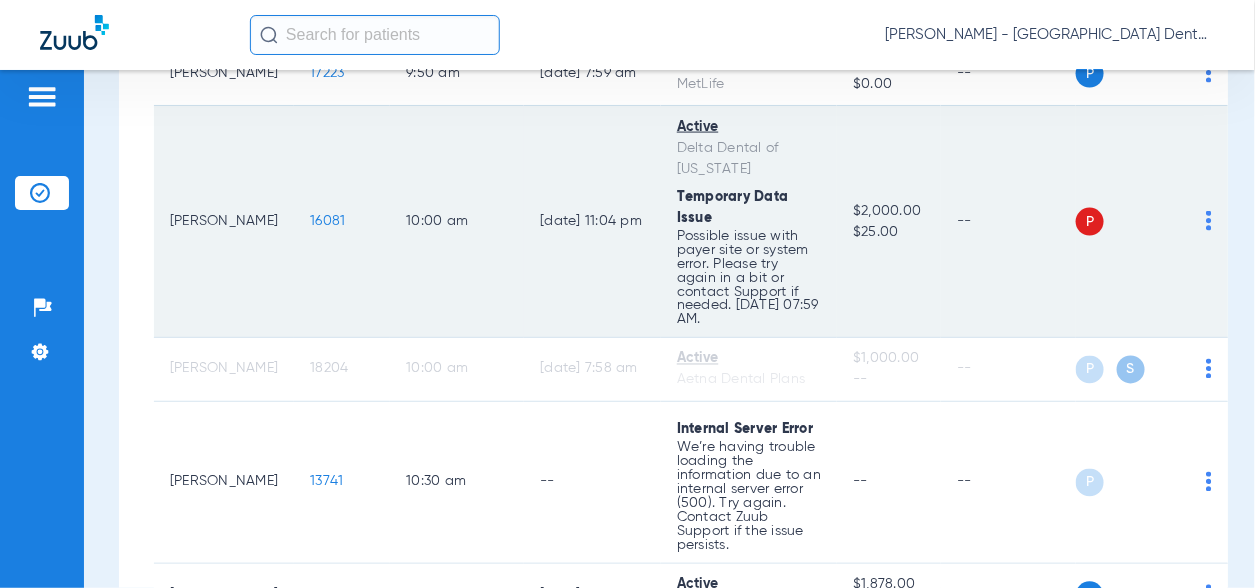 click 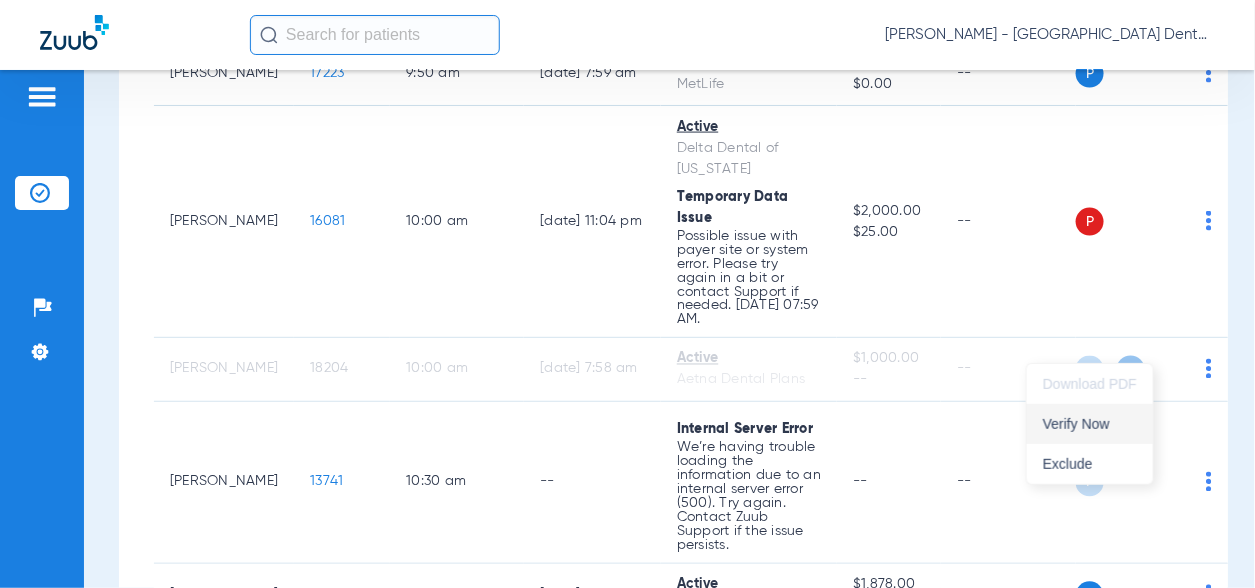 click on "Verify Now" at bounding box center (1090, 424) 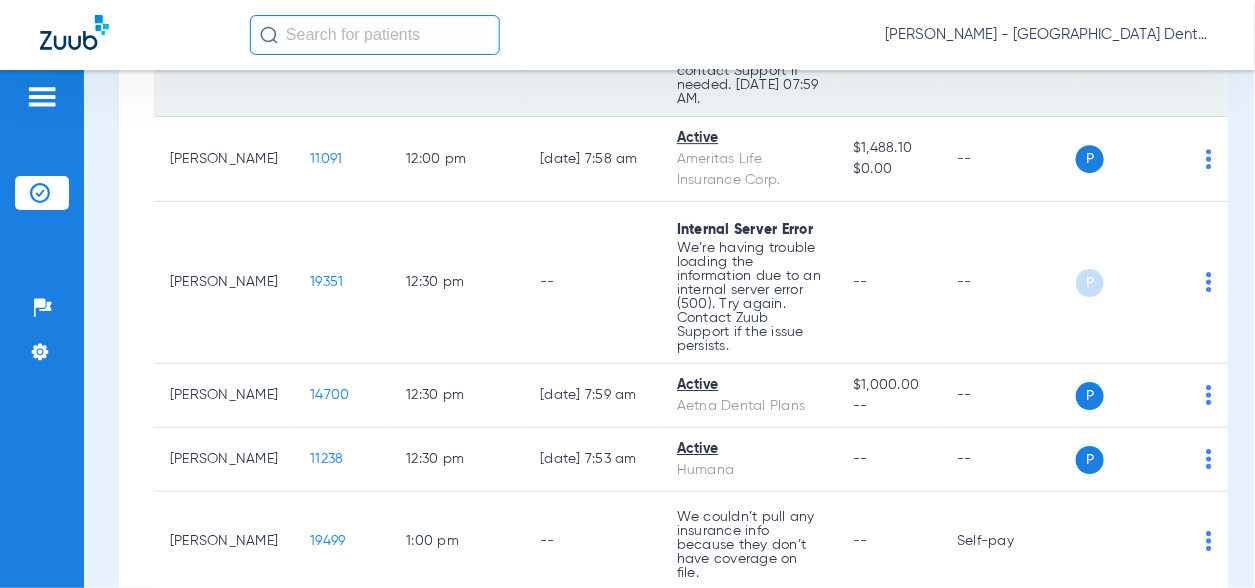 scroll, scrollTop: 1901, scrollLeft: 0, axis: vertical 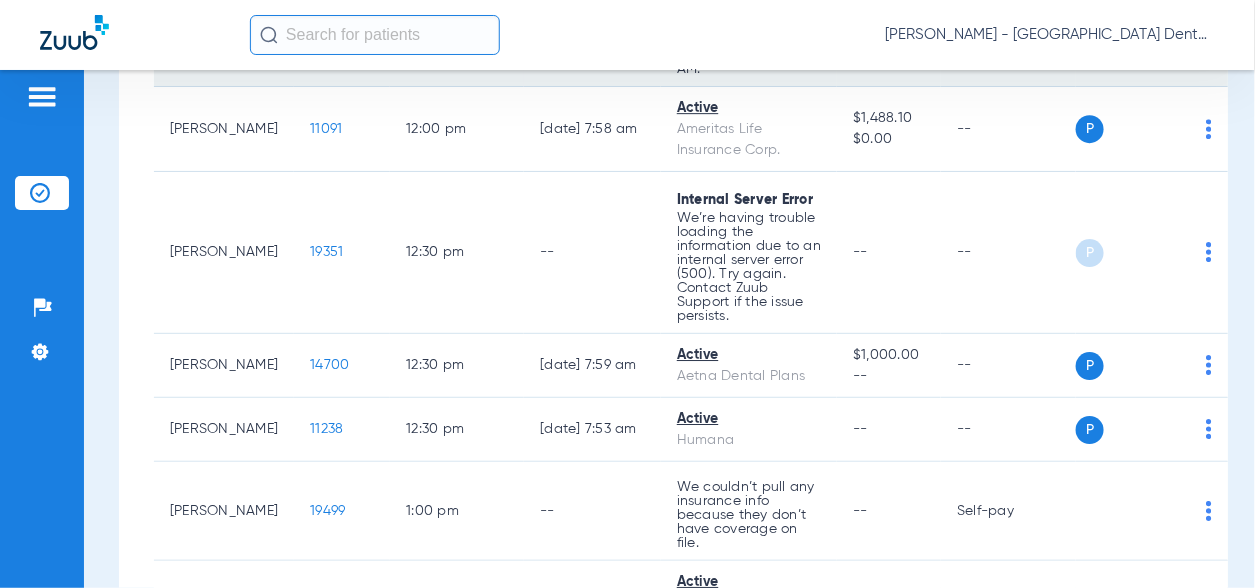 click on "P S" 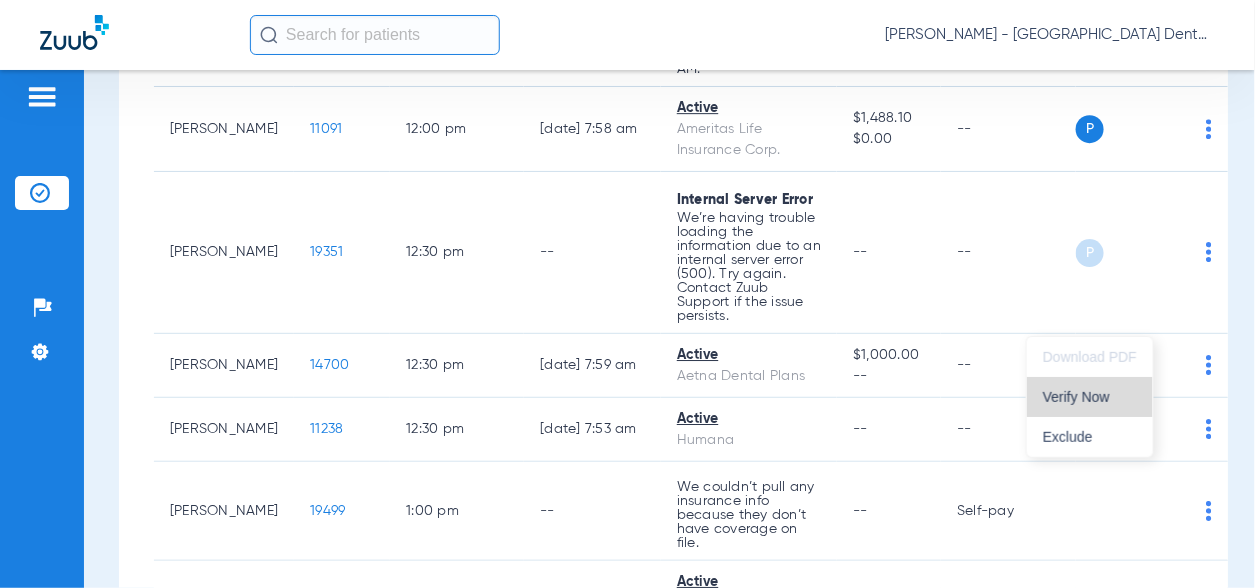 click on "Verify Now" at bounding box center [1090, 397] 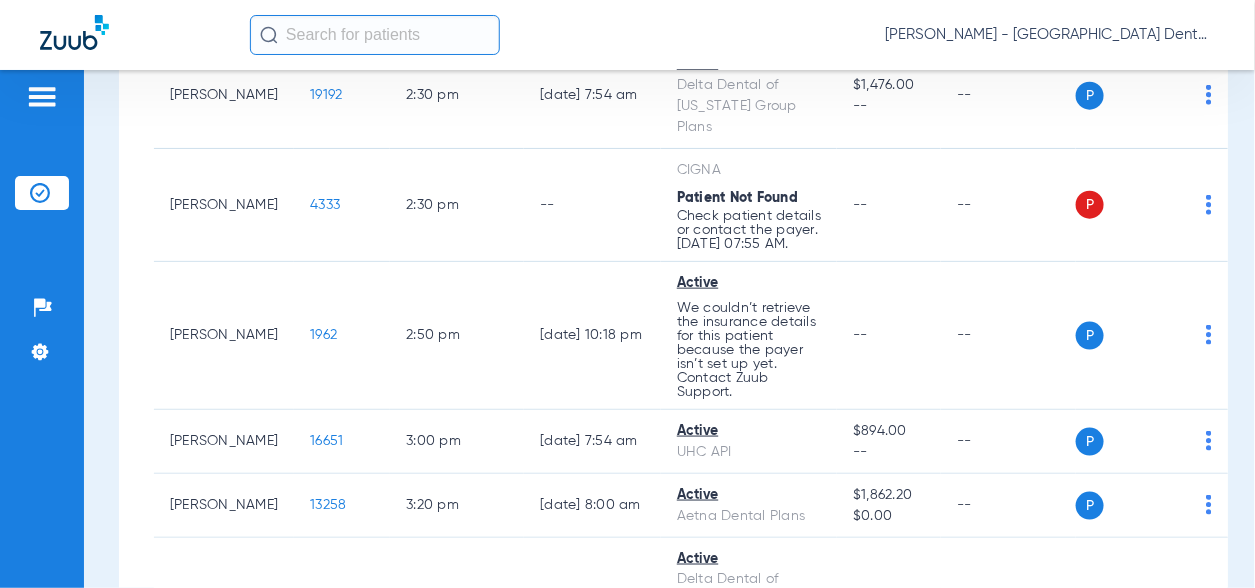 scroll, scrollTop: 2901, scrollLeft: 0, axis: vertical 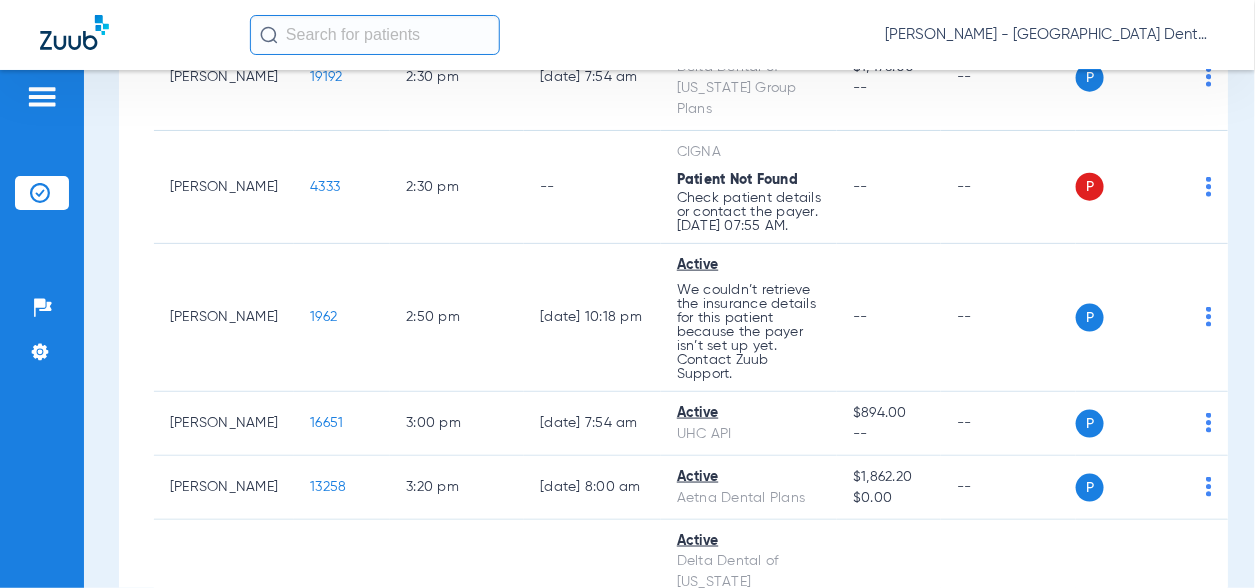 click 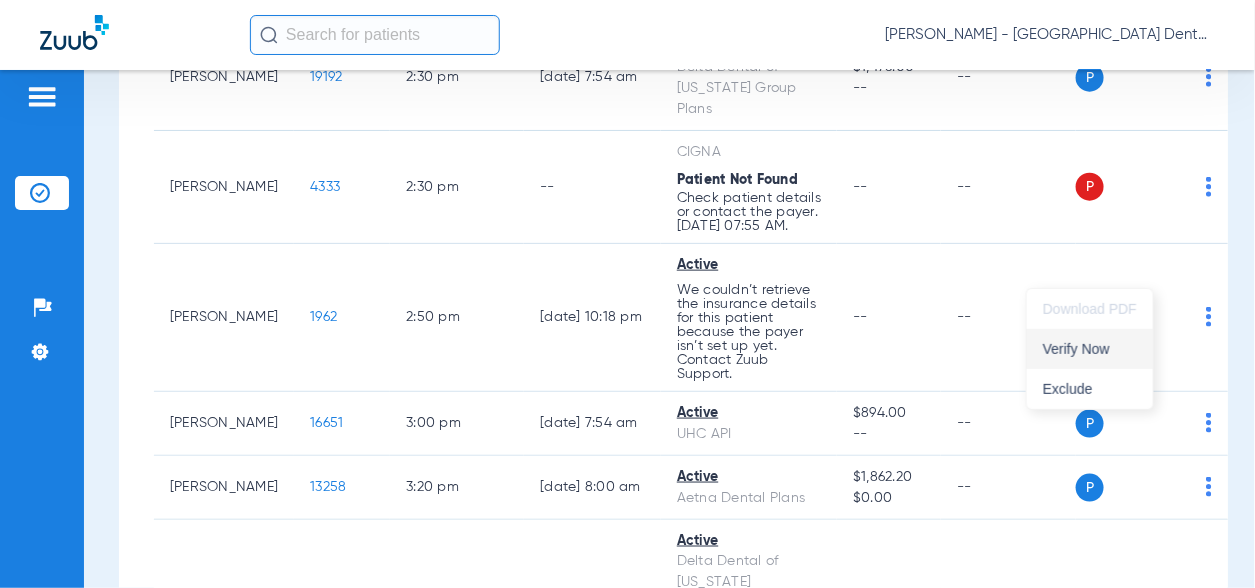 click on "Verify Now" at bounding box center [1090, 349] 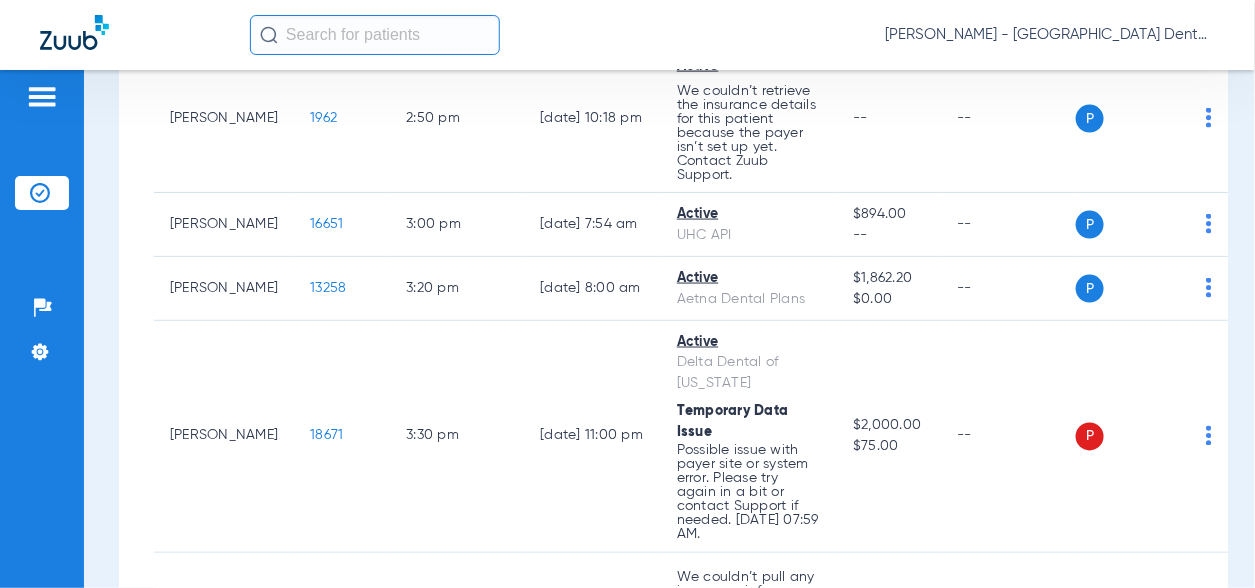 scroll, scrollTop: 3101, scrollLeft: 0, axis: vertical 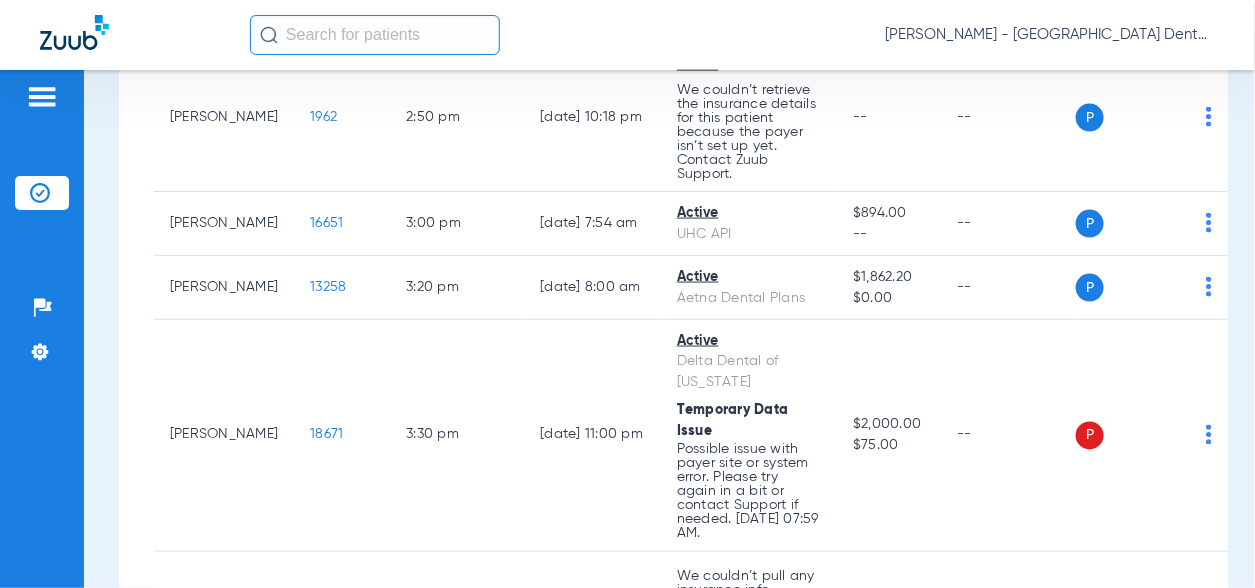 click 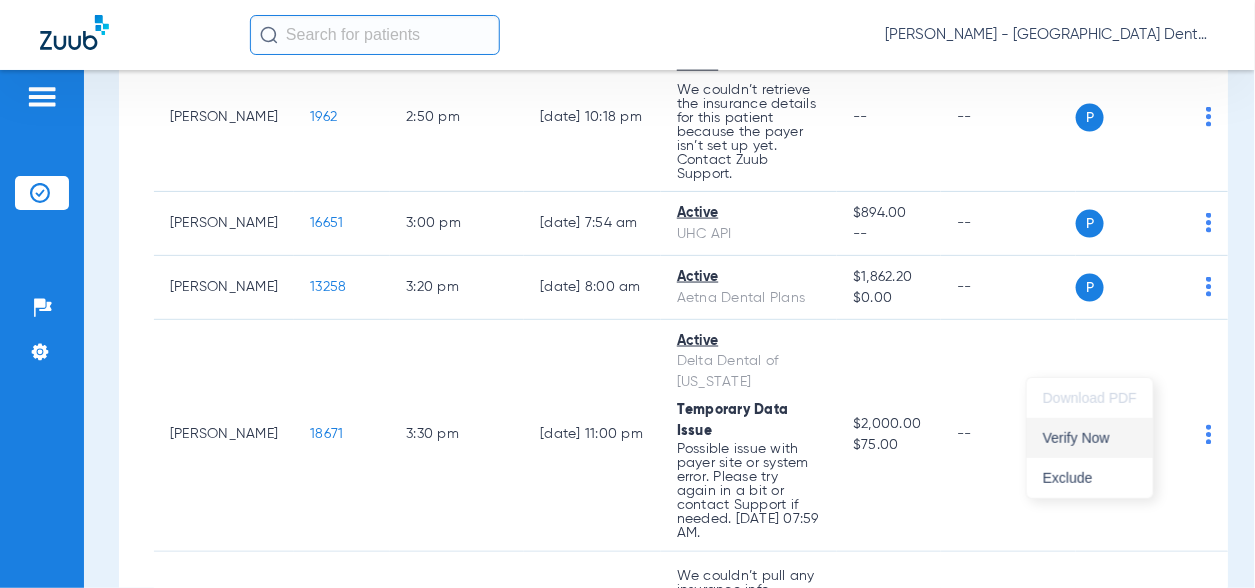 click on "Verify Now" at bounding box center (1090, 438) 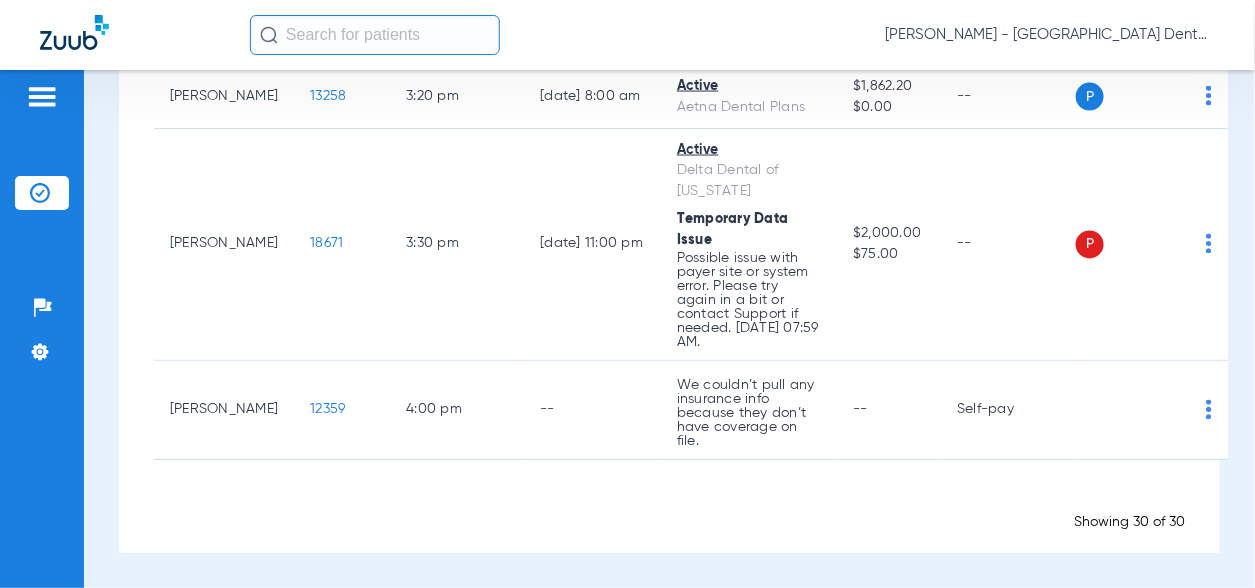 scroll, scrollTop: 4001, scrollLeft: 0, axis: vertical 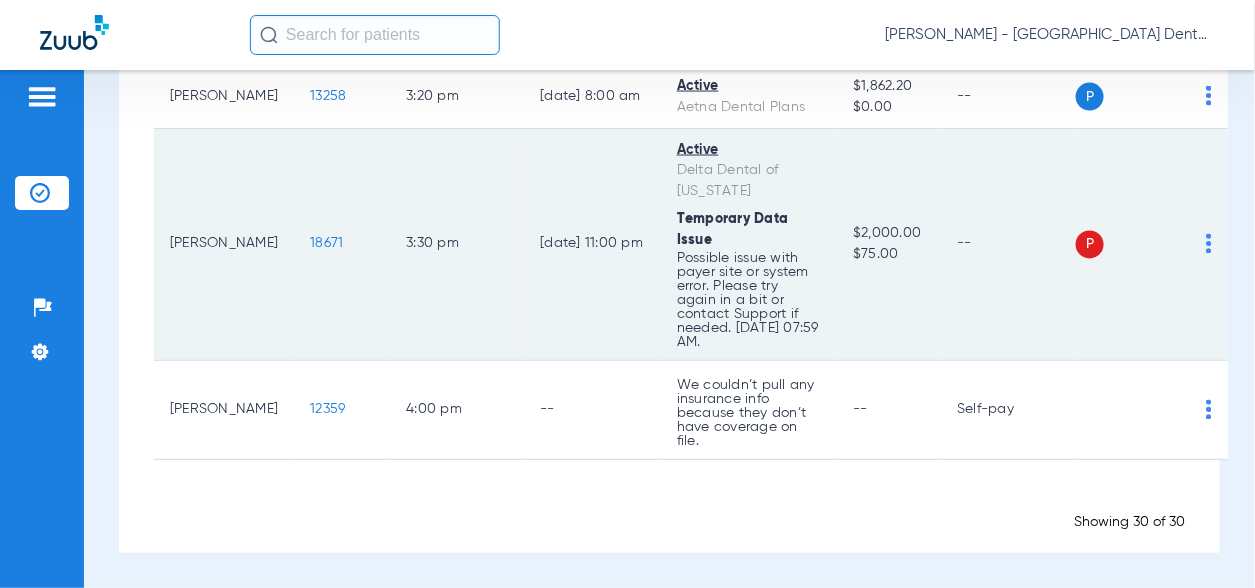 click 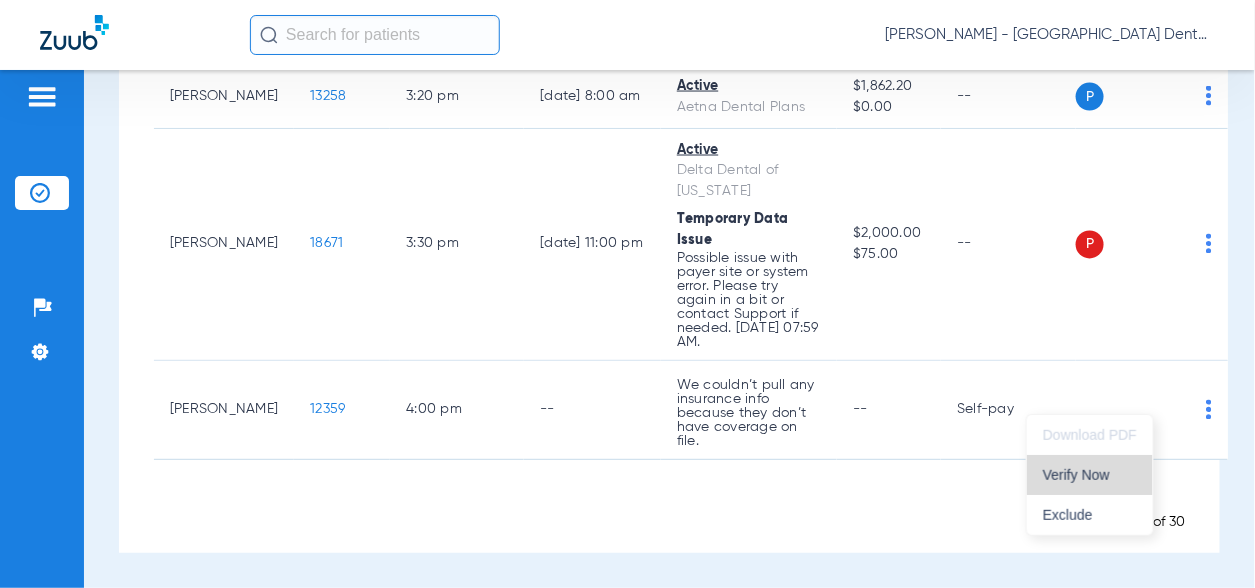 click on "Verify Now" at bounding box center (1090, 475) 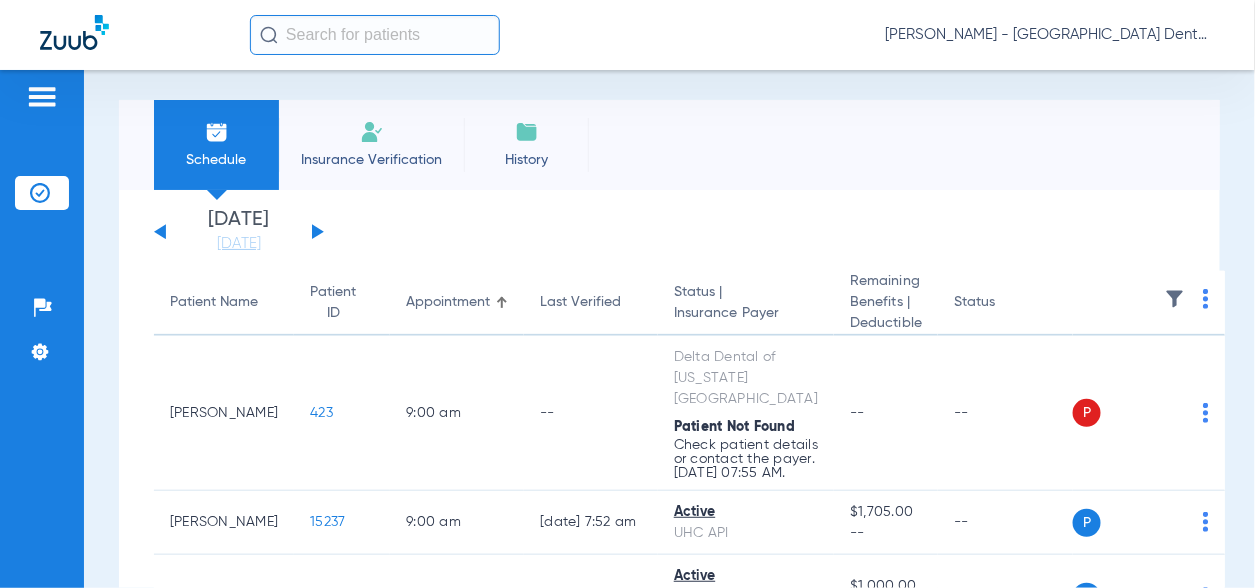 scroll, scrollTop: 0, scrollLeft: 0, axis: both 